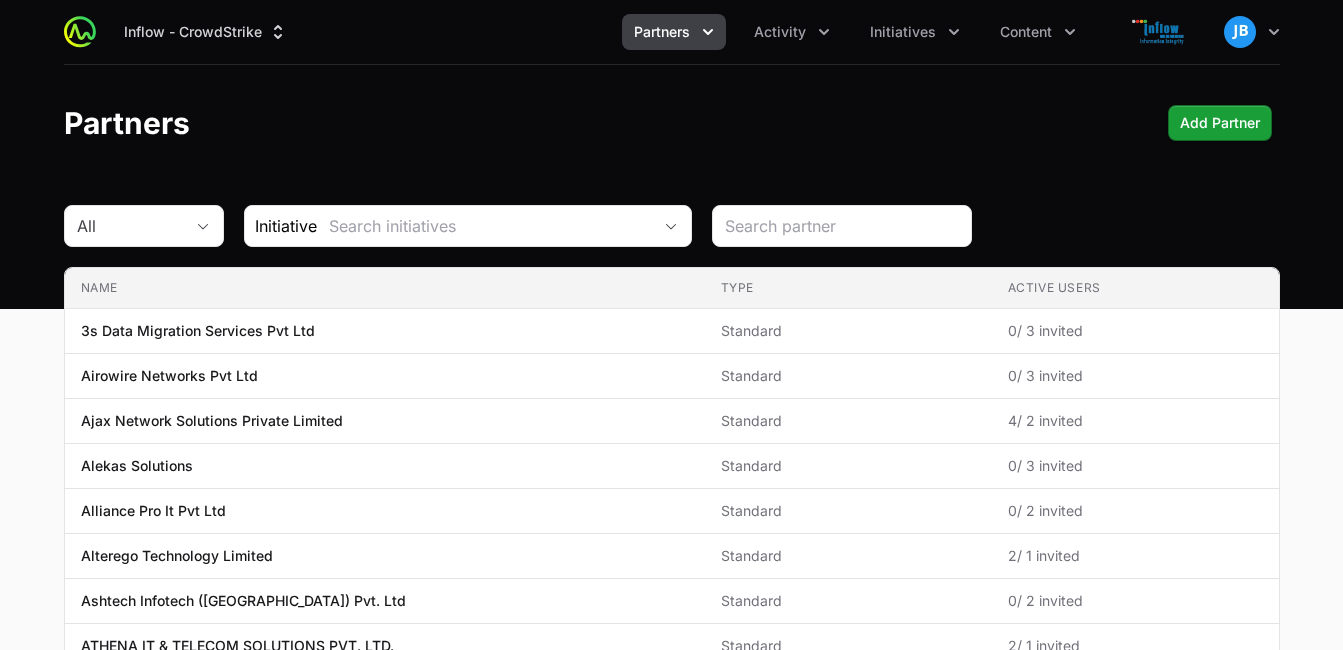 scroll, scrollTop: 0, scrollLeft: 0, axis: both 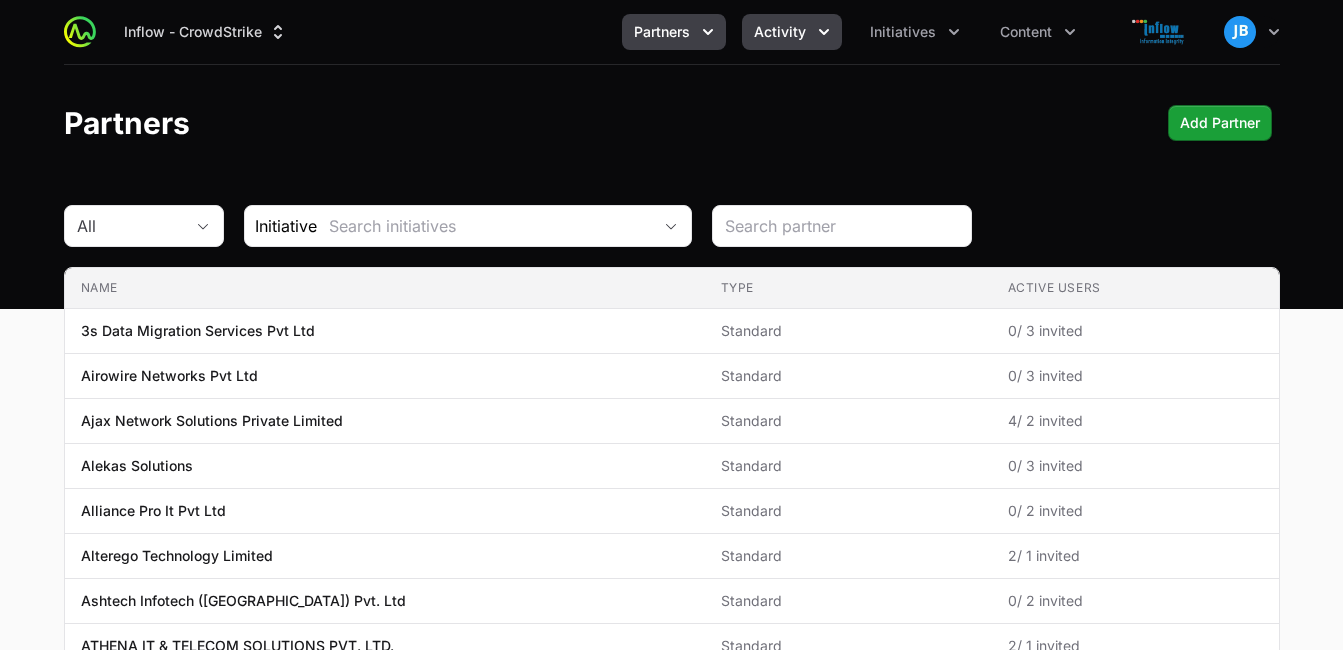 click on "Activity" 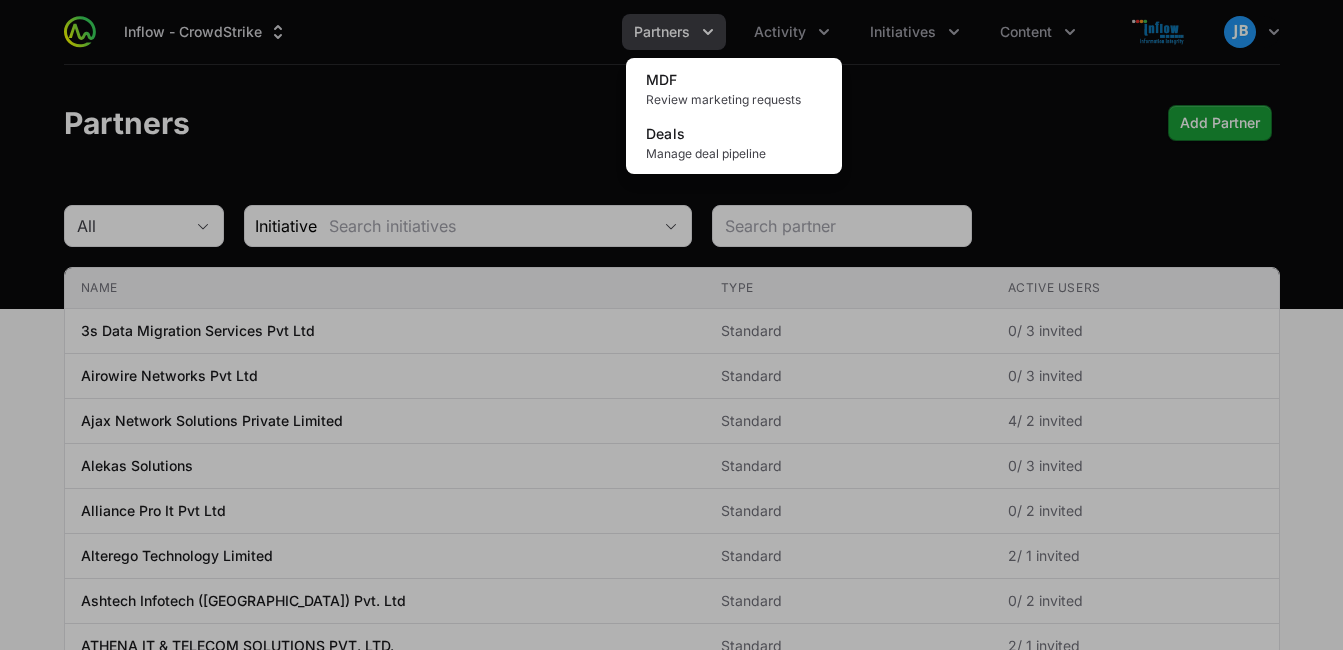 click 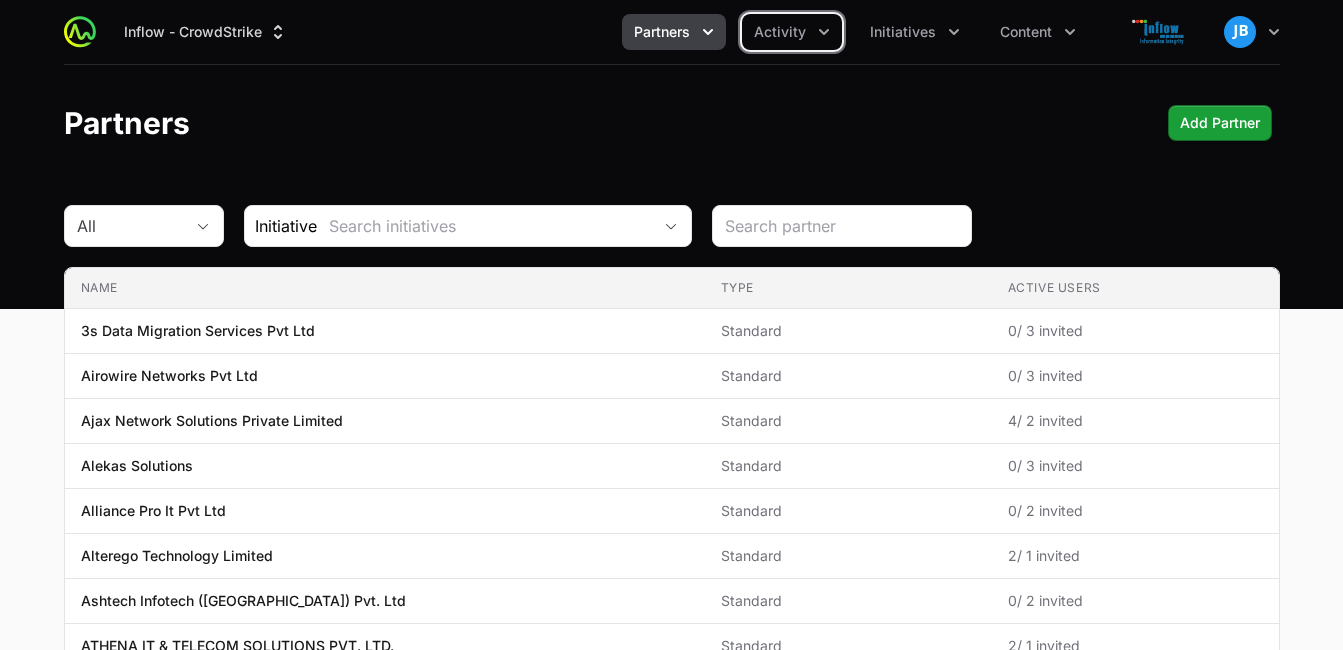 click 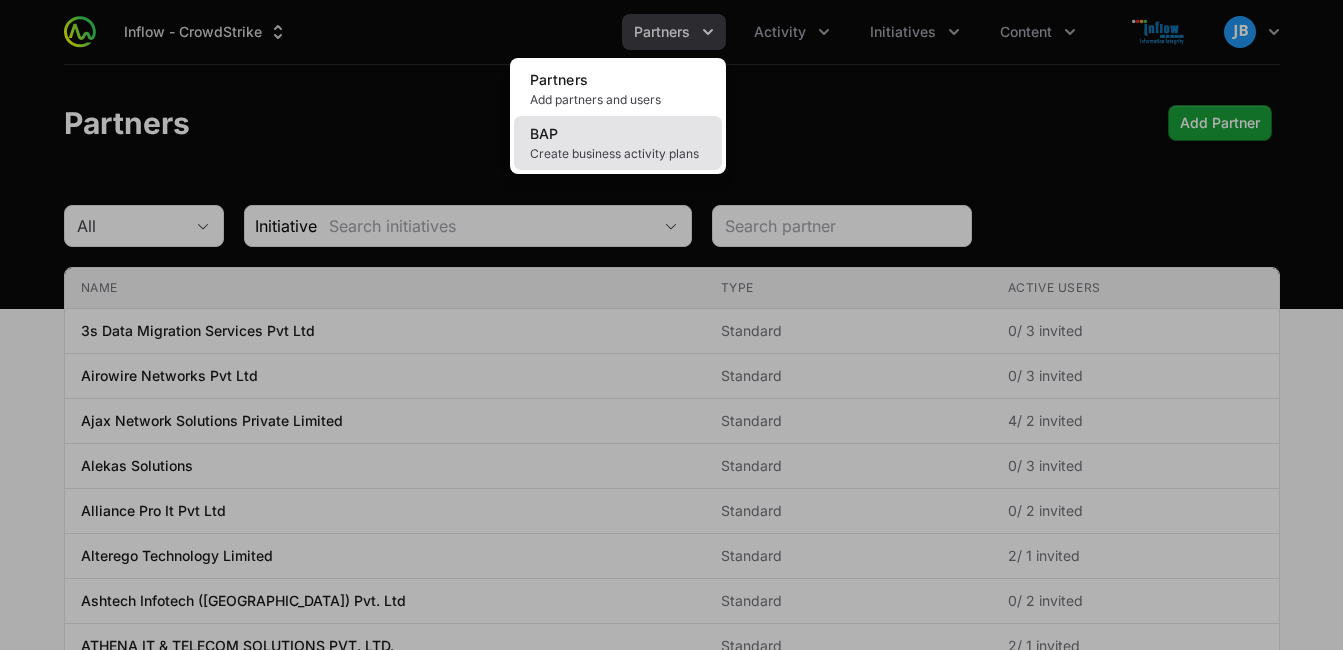 click on "BAP Create business activity plans" 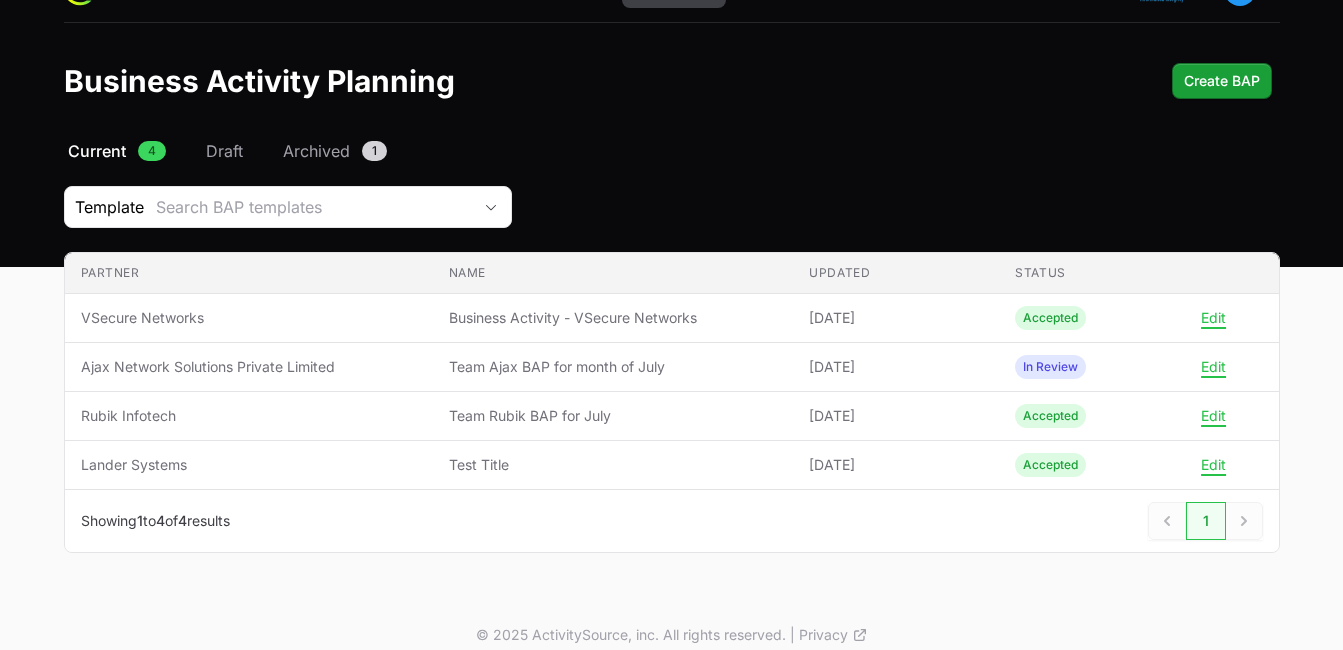 scroll, scrollTop: 43, scrollLeft: 0, axis: vertical 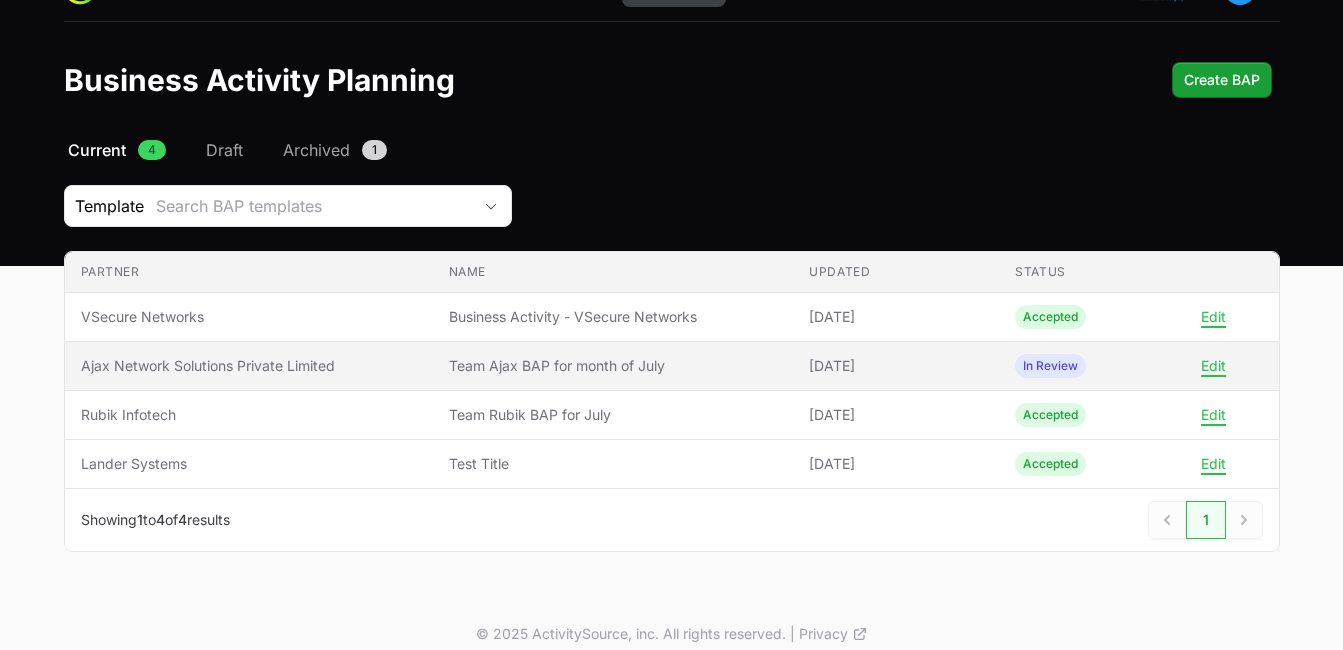 click on "In Review" 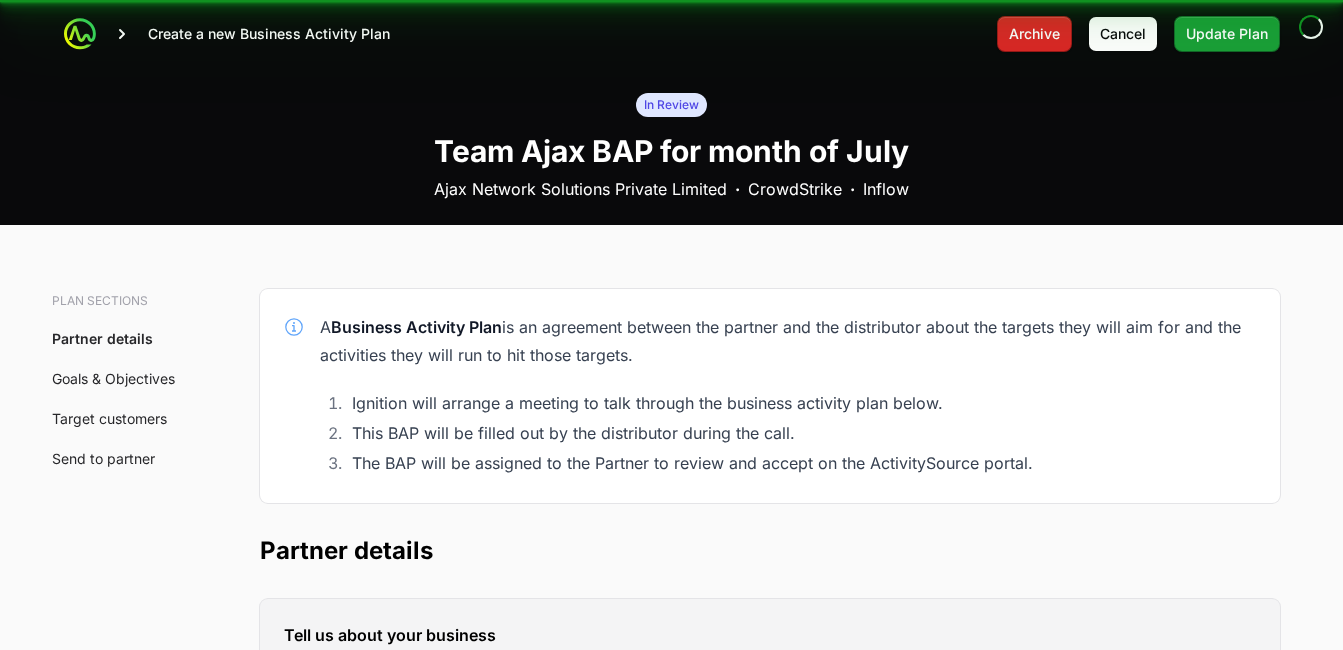 scroll, scrollTop: 0, scrollLeft: 0, axis: both 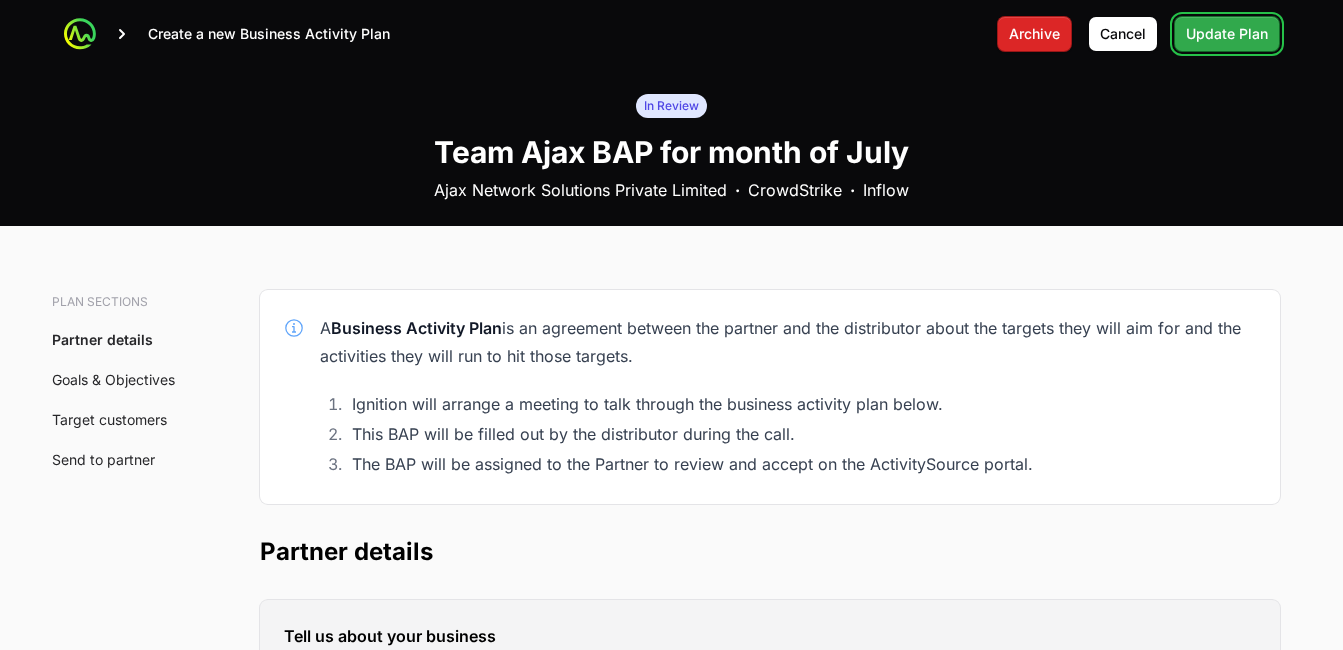 click on "Update Plan" 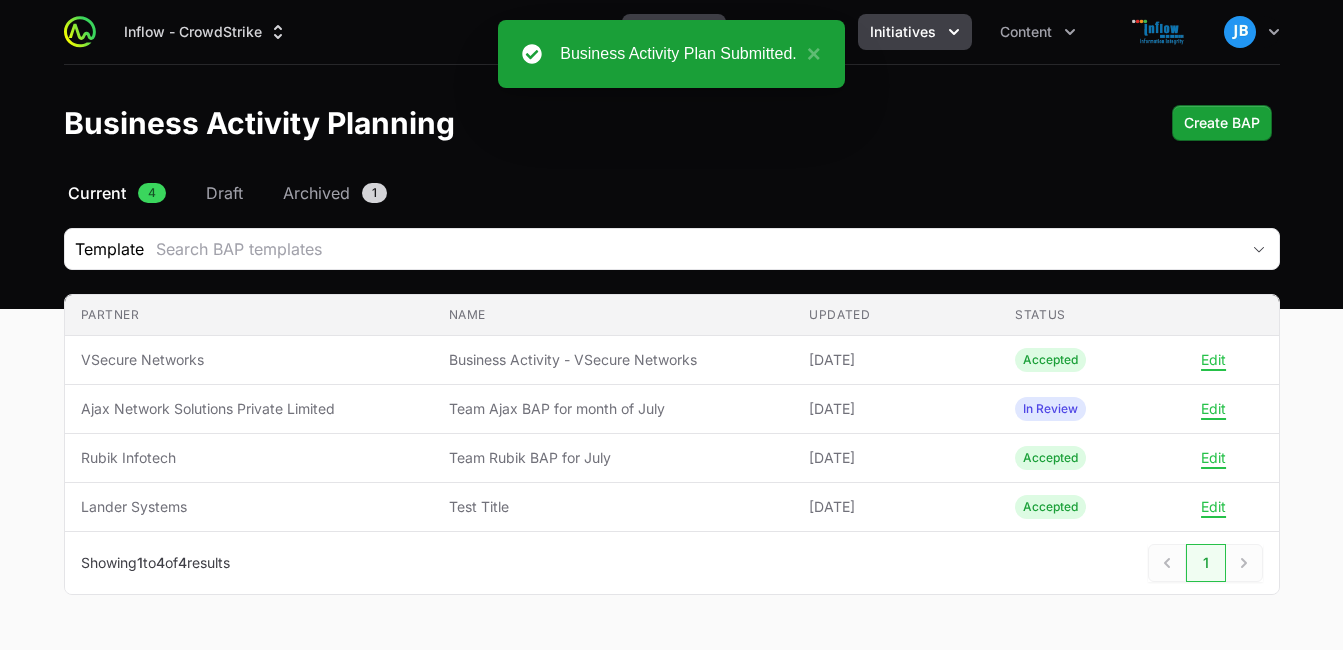 click on "Initiatives" 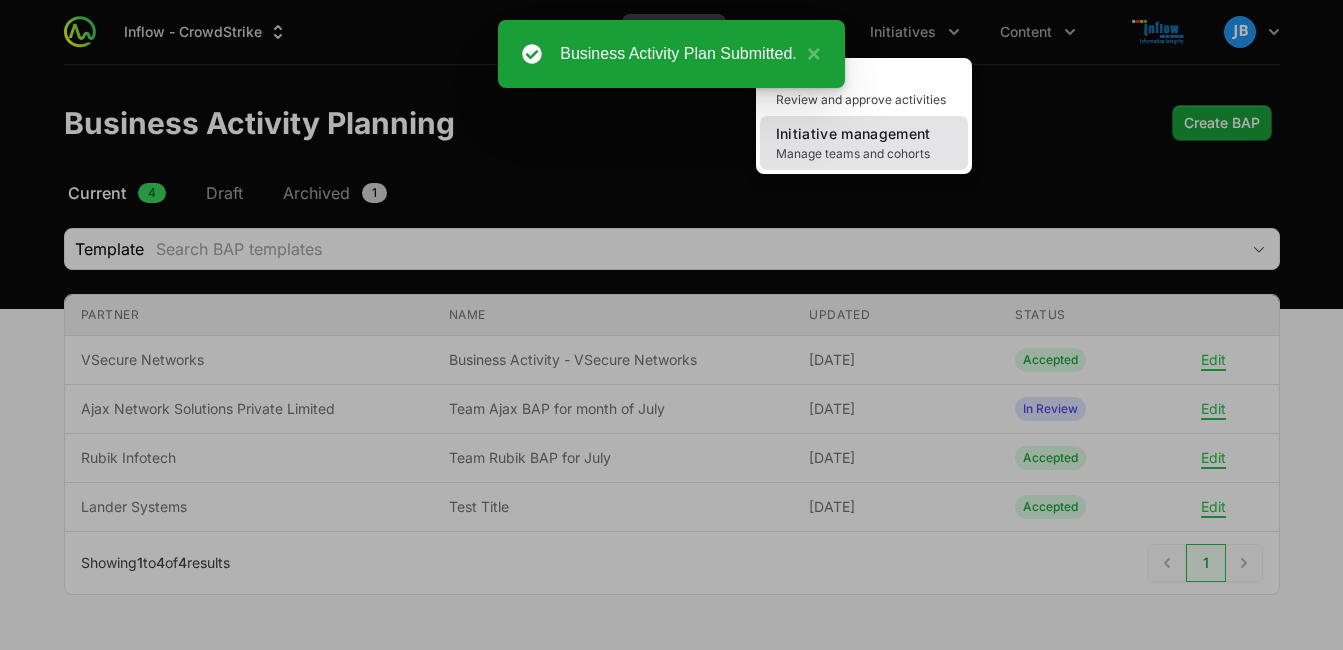 click on "Initiative management Manage teams and cohorts" 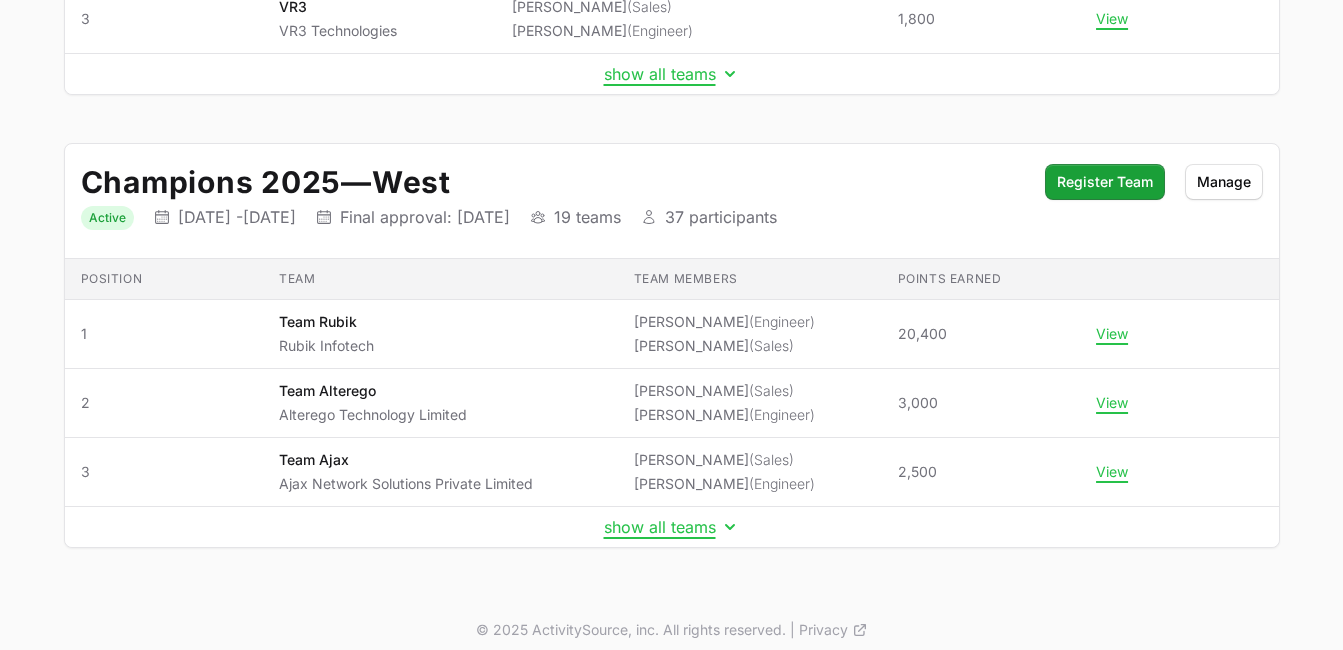 scroll, scrollTop: 552, scrollLeft: 0, axis: vertical 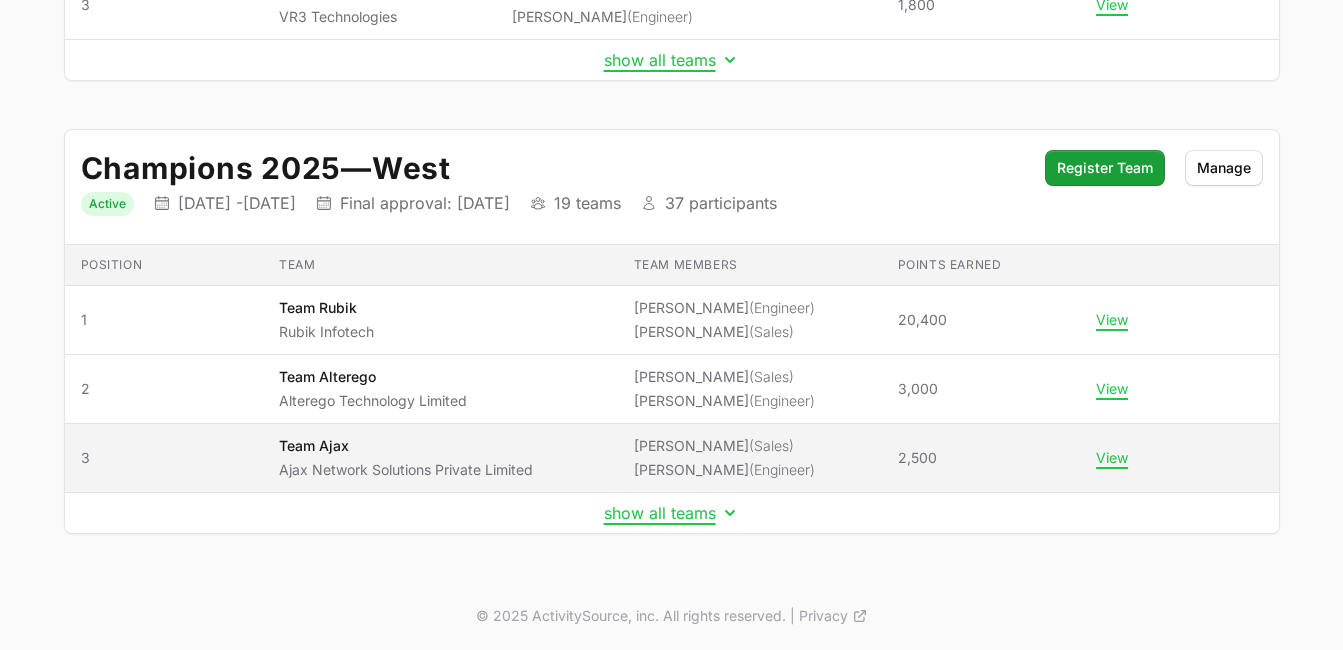 click on "Team Ajax Ajax Network Solutions Private Limited" 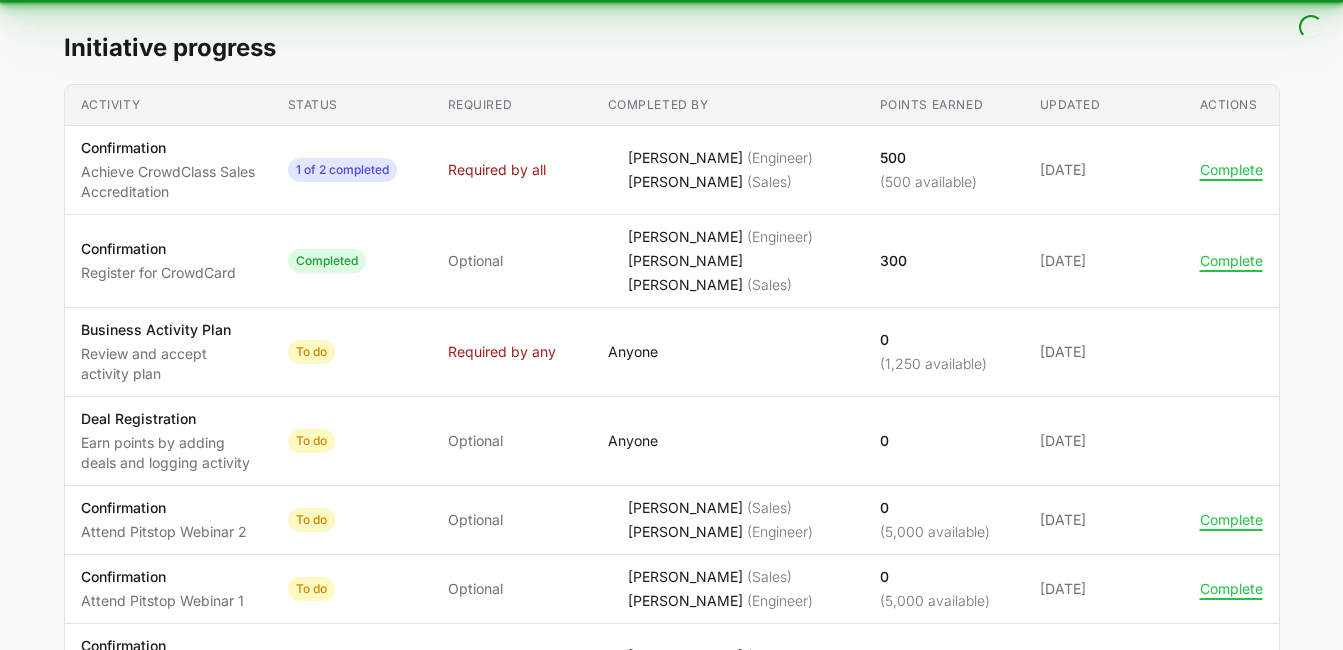 scroll, scrollTop: 0, scrollLeft: 0, axis: both 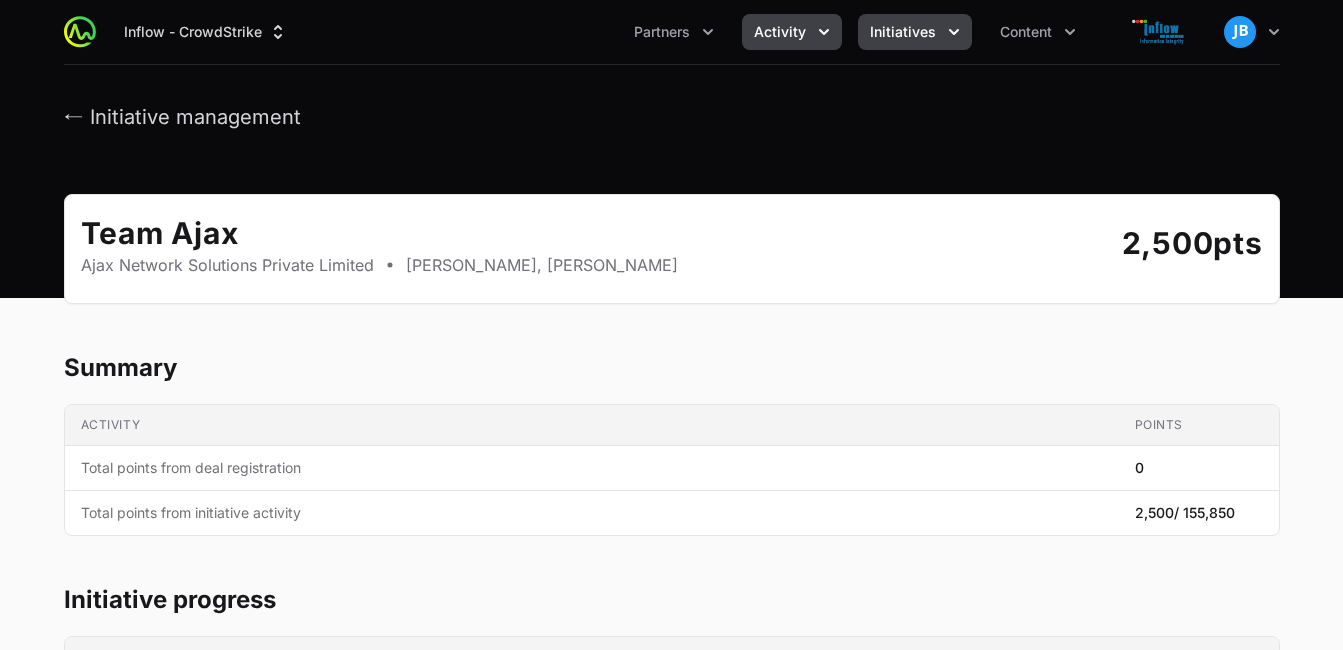 click on "Activity" 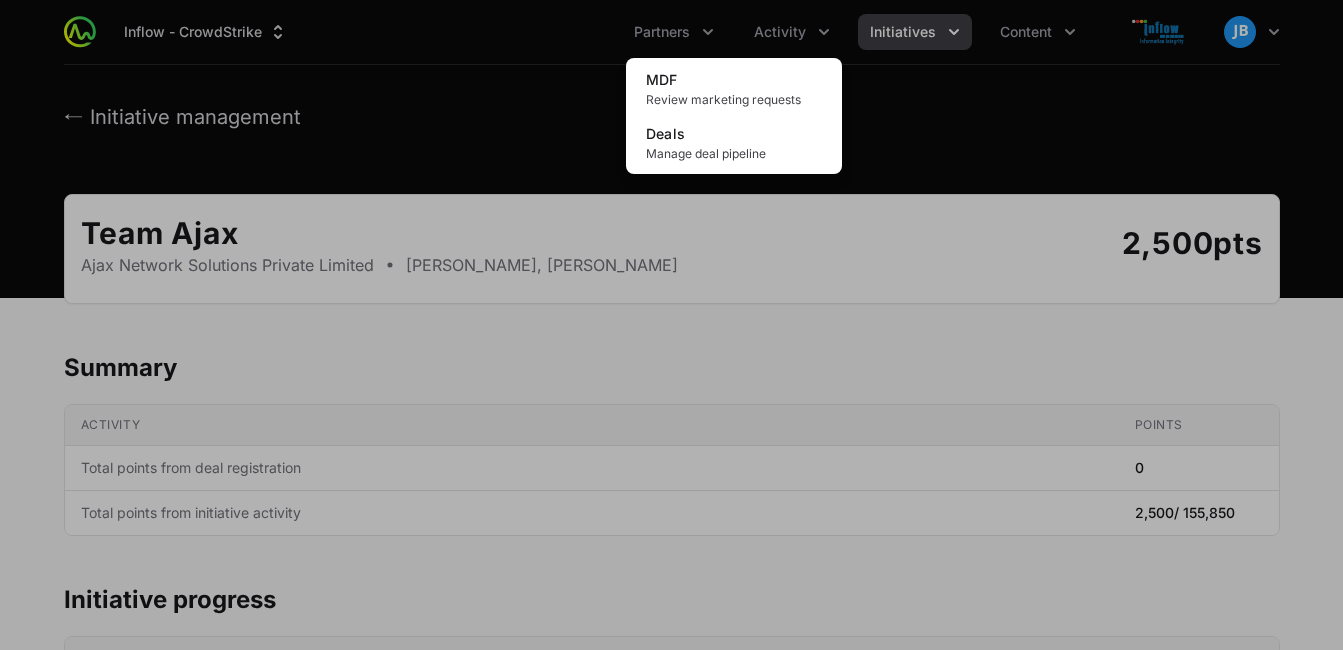 click 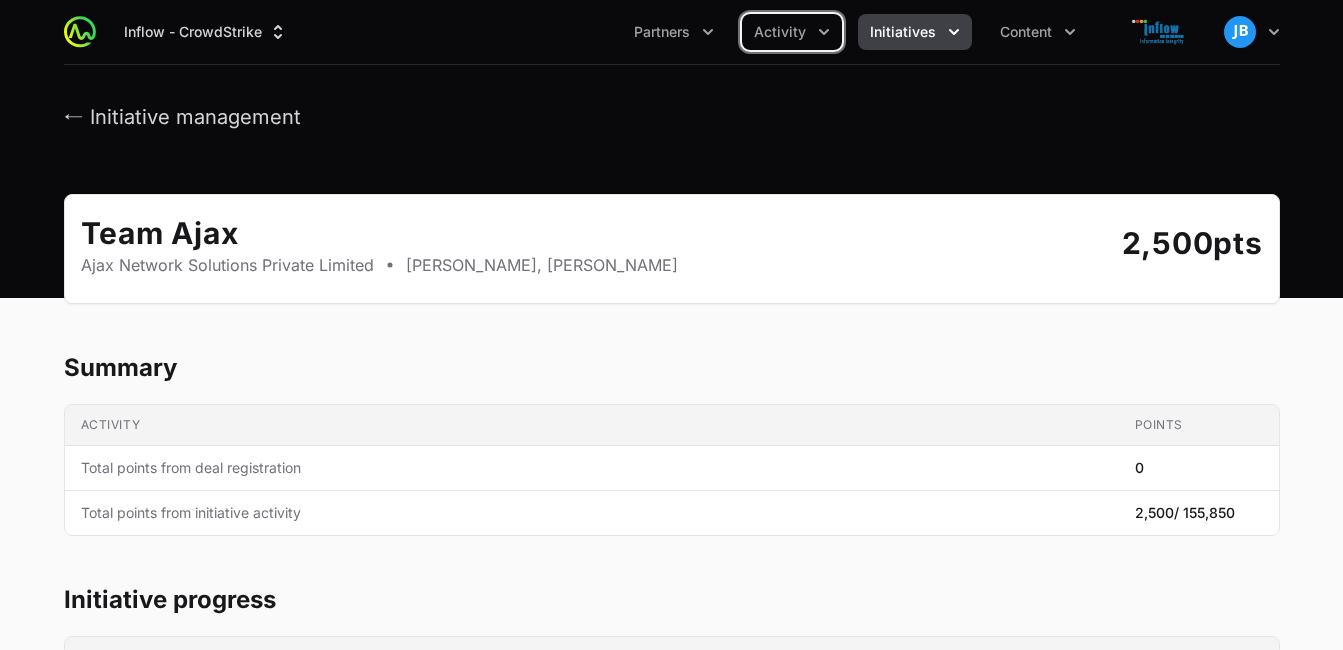 click on "Initiatives" 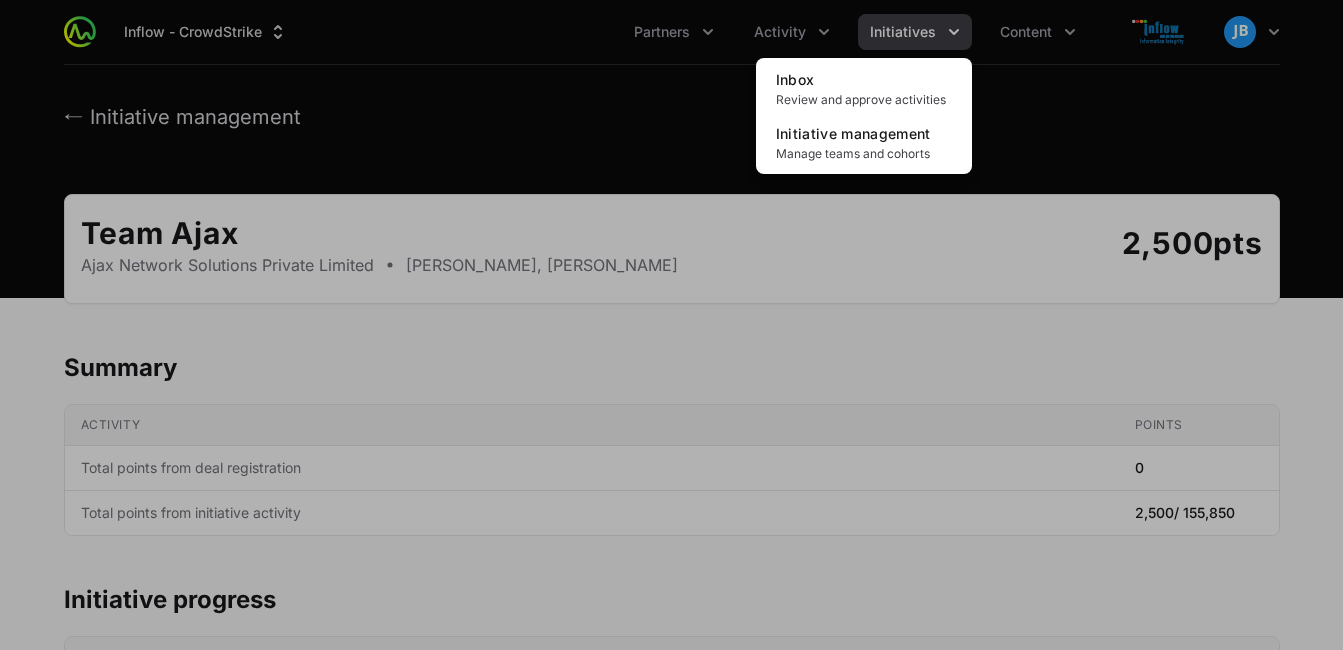 click 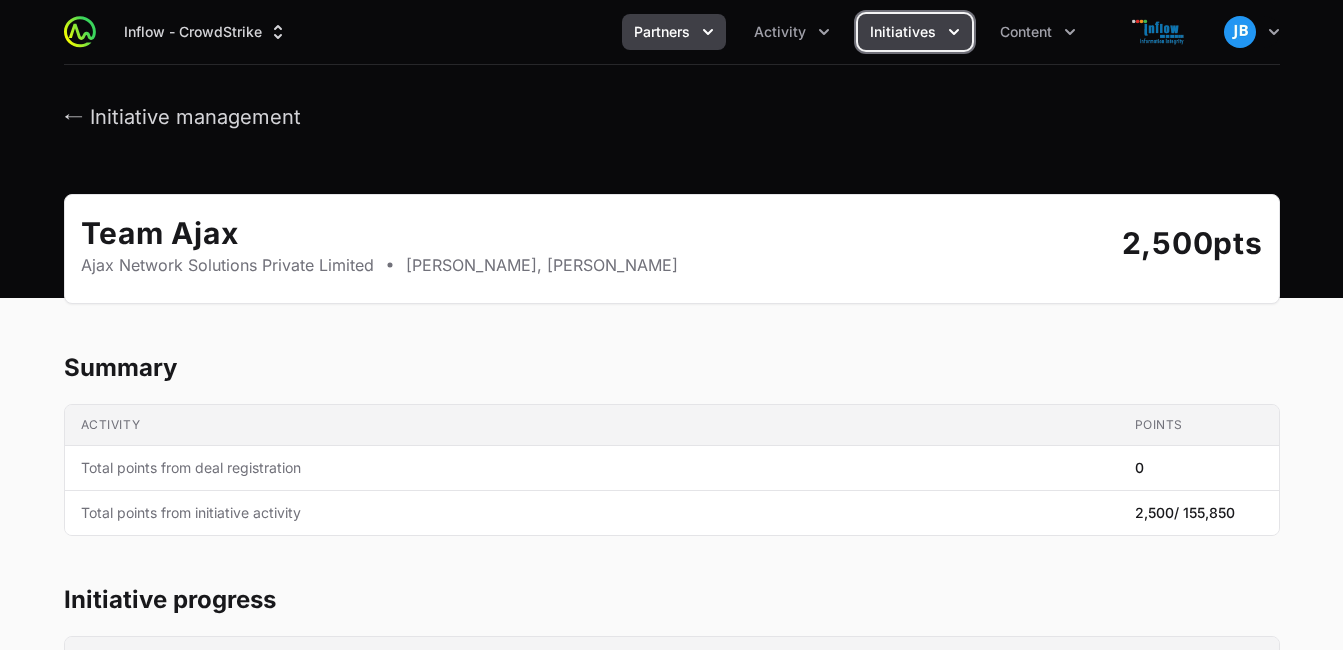 click 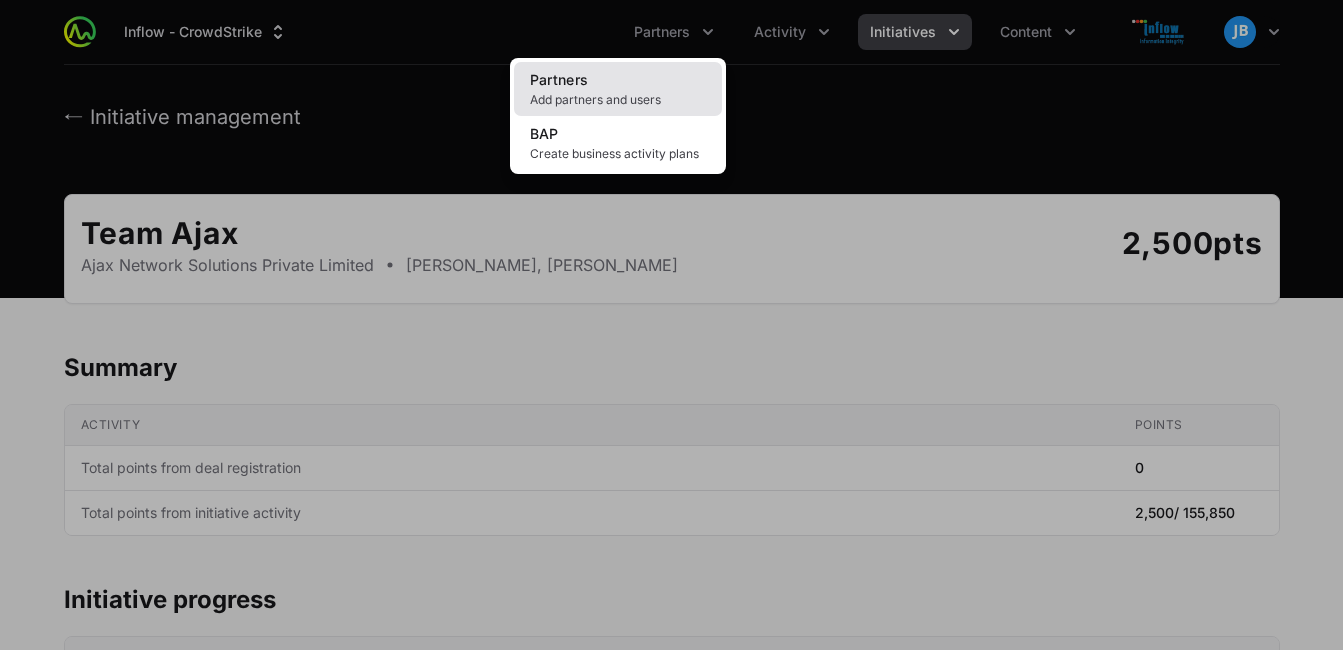 click on "Partners Add partners and users" 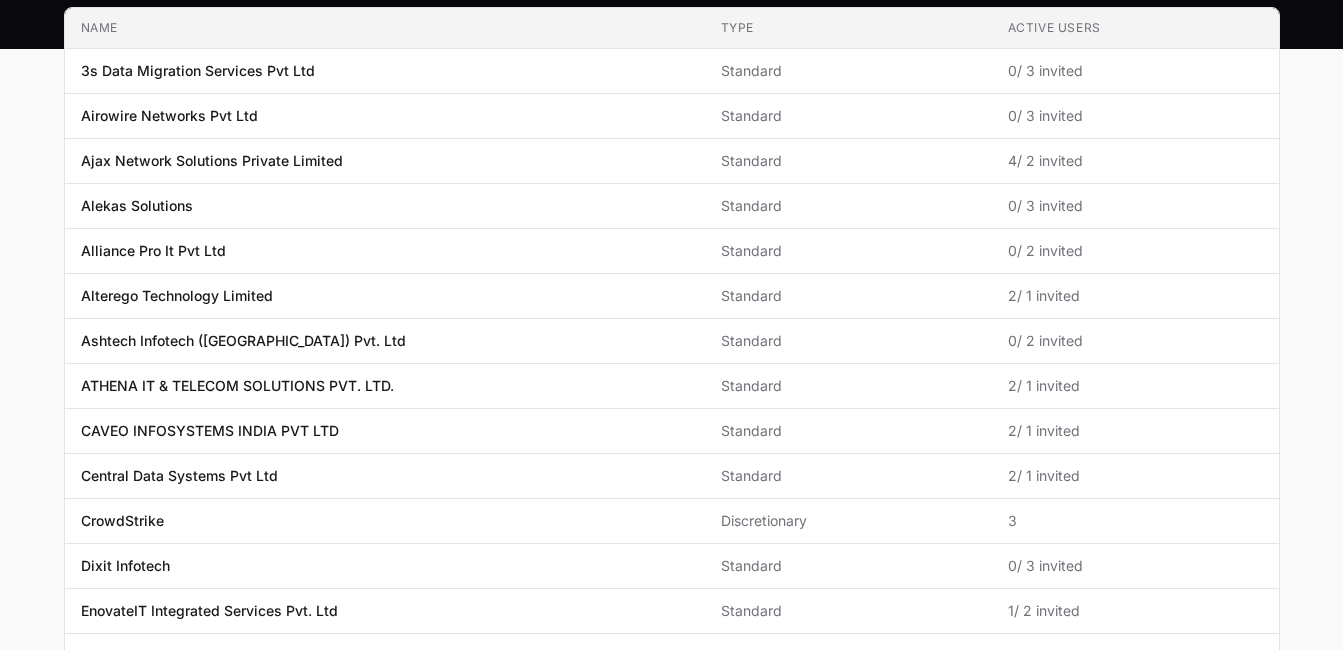 scroll, scrollTop: 230, scrollLeft: 0, axis: vertical 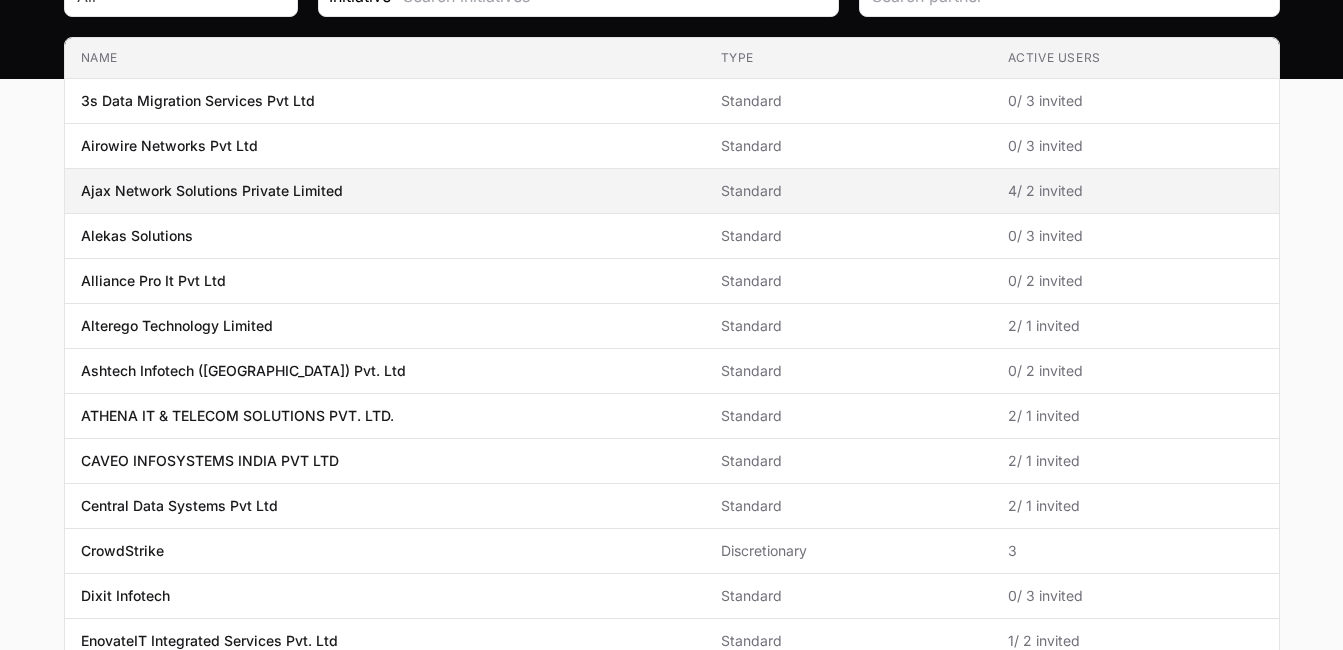 click on "Ajax Network Solutions Private Limited" 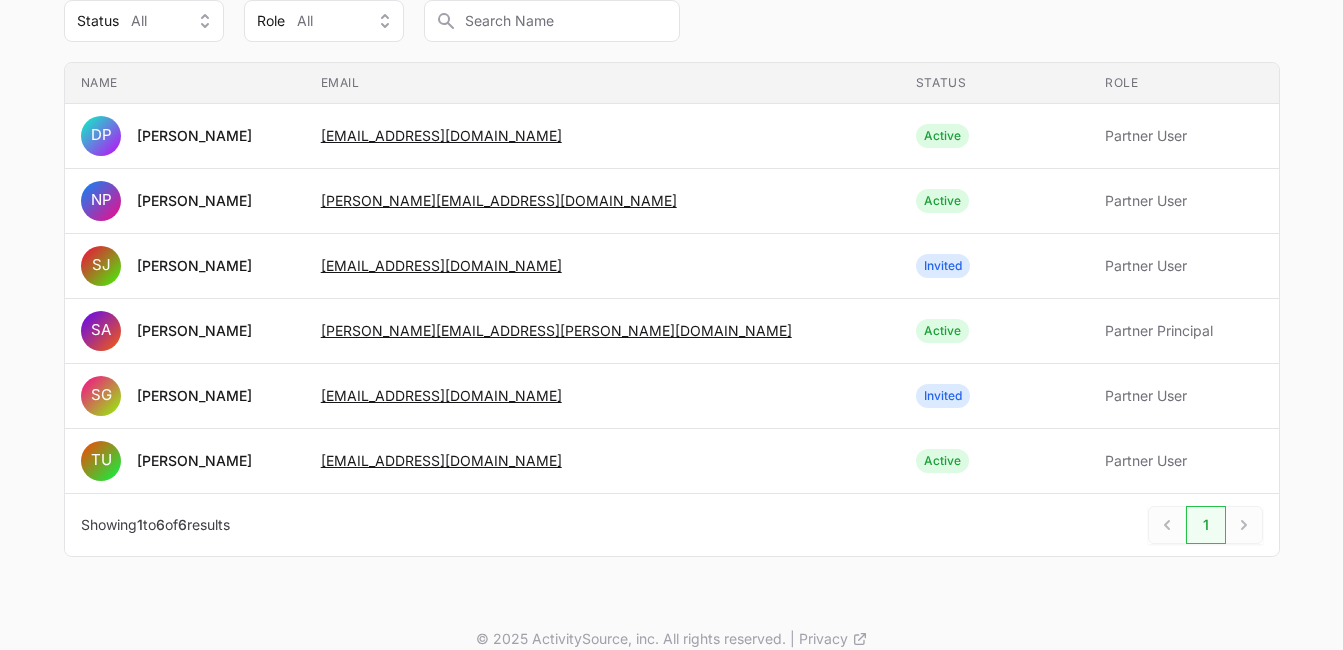 scroll, scrollTop: 504, scrollLeft: 0, axis: vertical 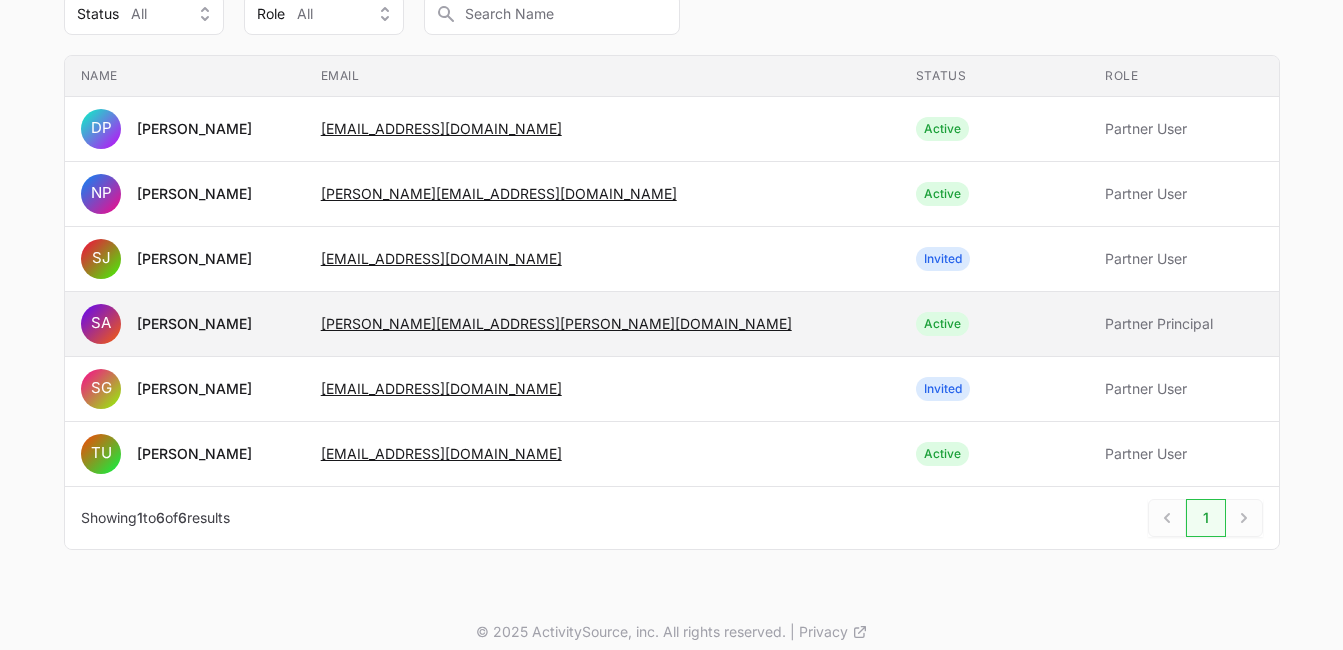 click on "sudeep.amalkar@ajaxnetworksolutions.com" 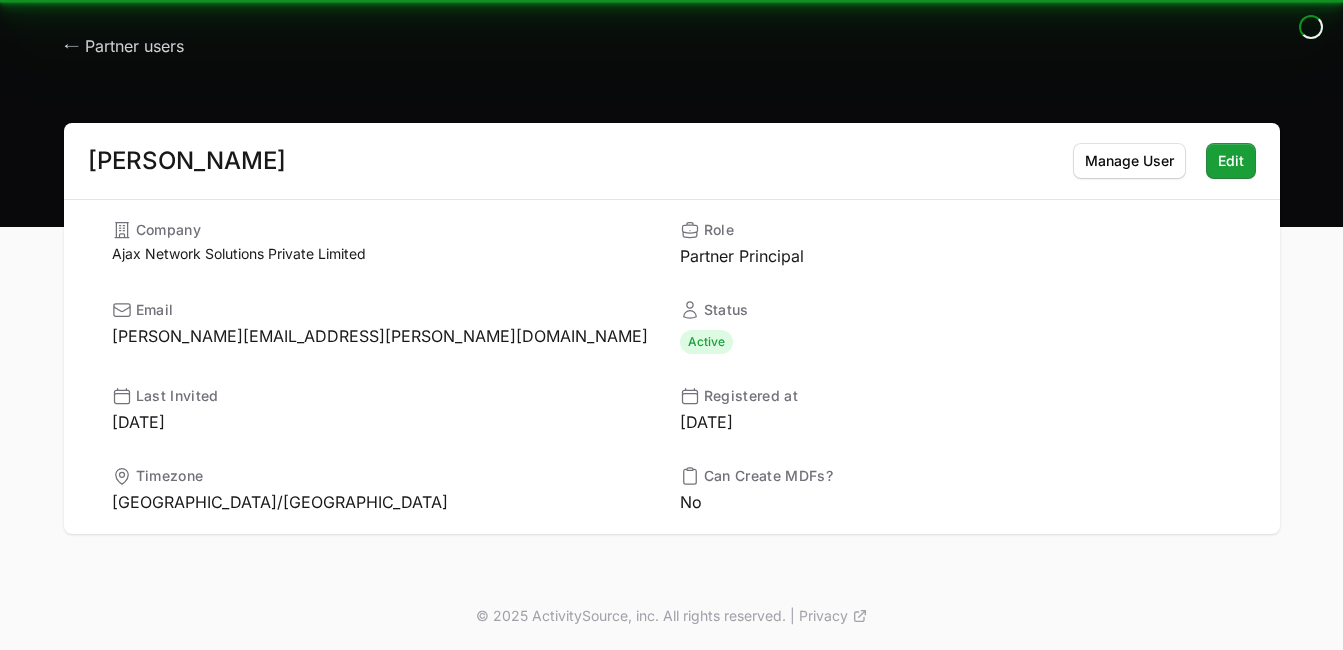 scroll, scrollTop: 0, scrollLeft: 0, axis: both 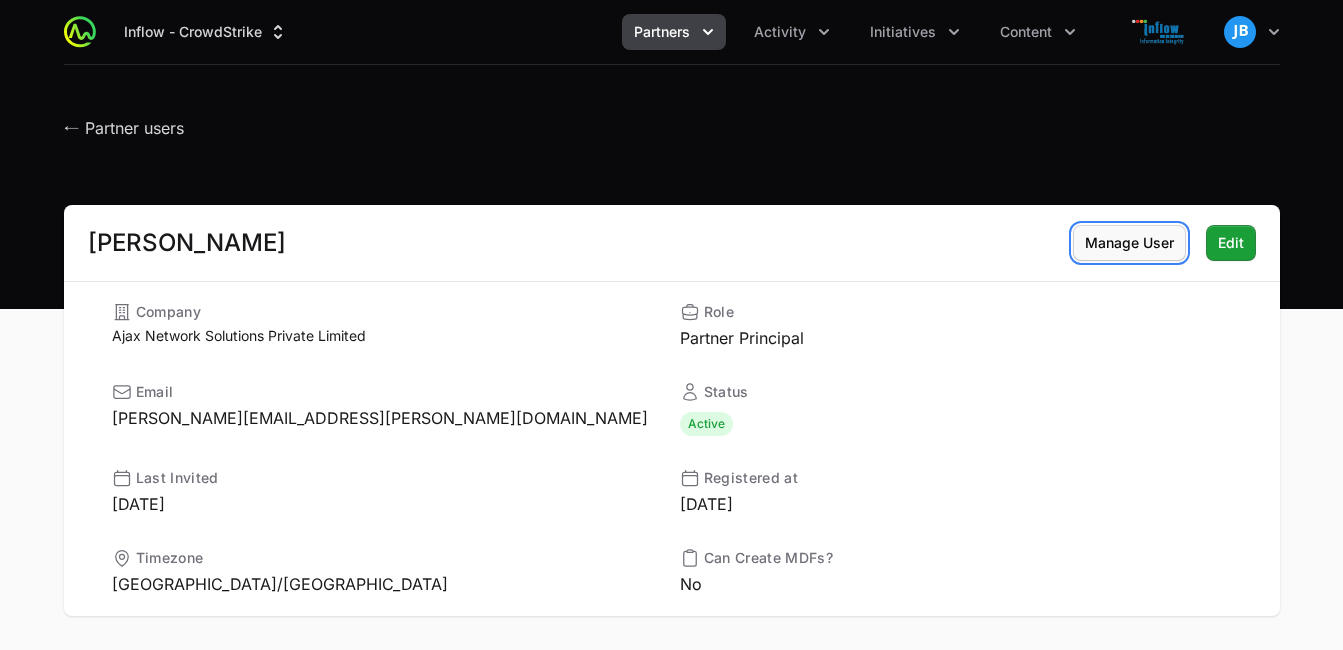 click on "Manage User" 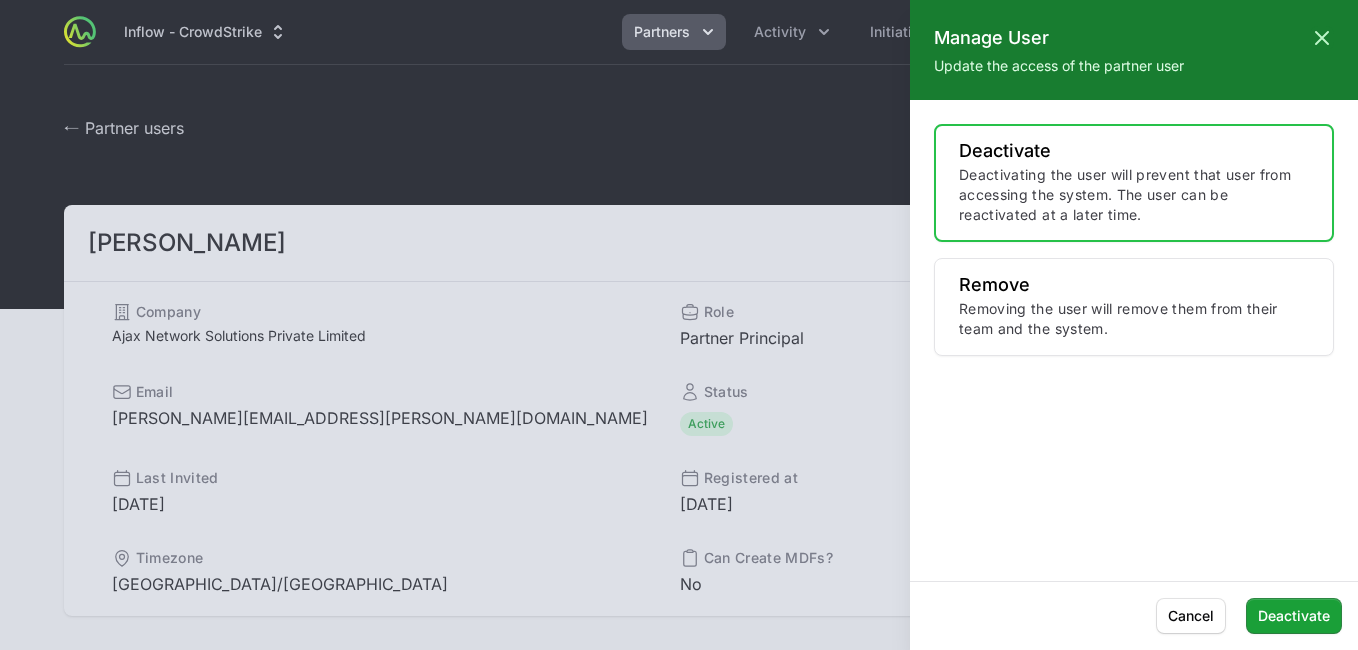 click at bounding box center [679, 325] 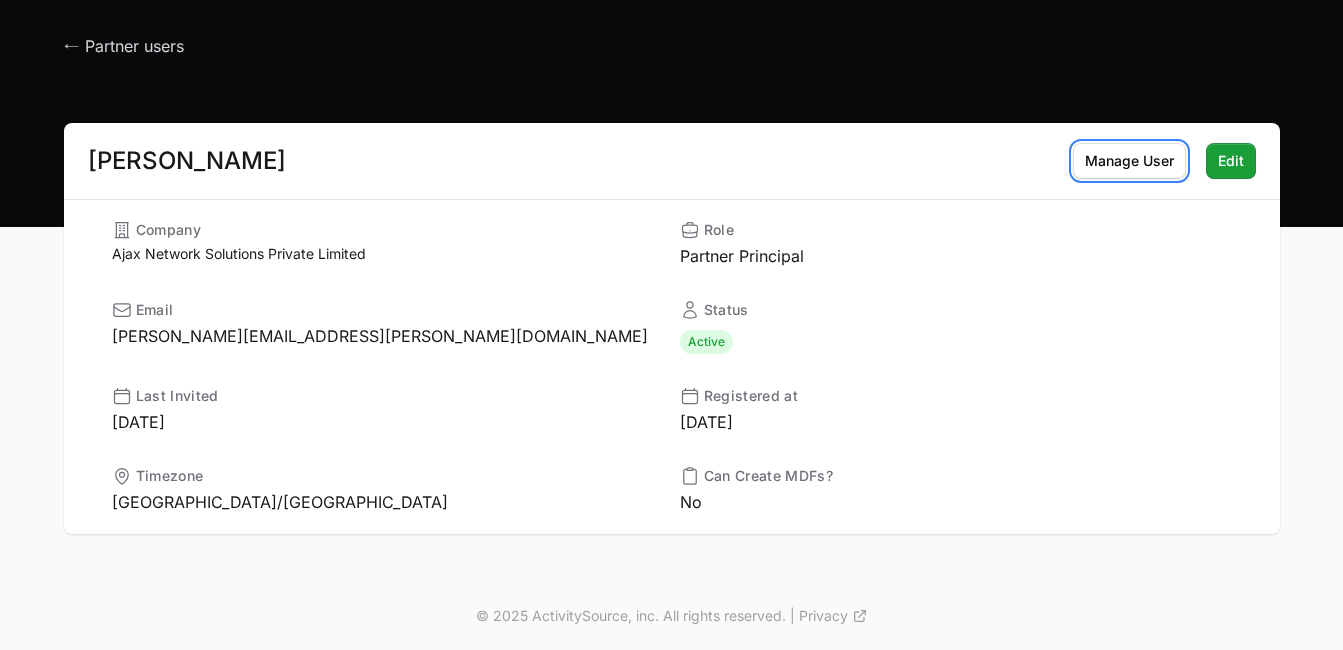 scroll, scrollTop: 0, scrollLeft: 0, axis: both 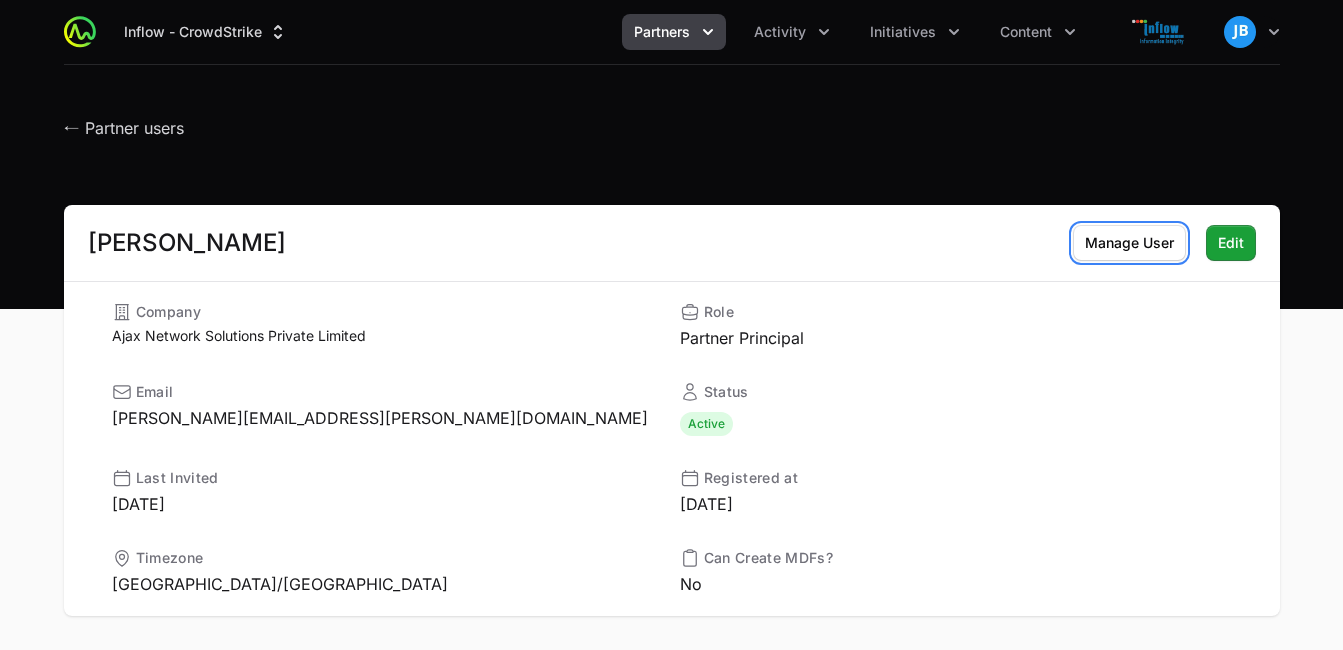 click on "Partners" 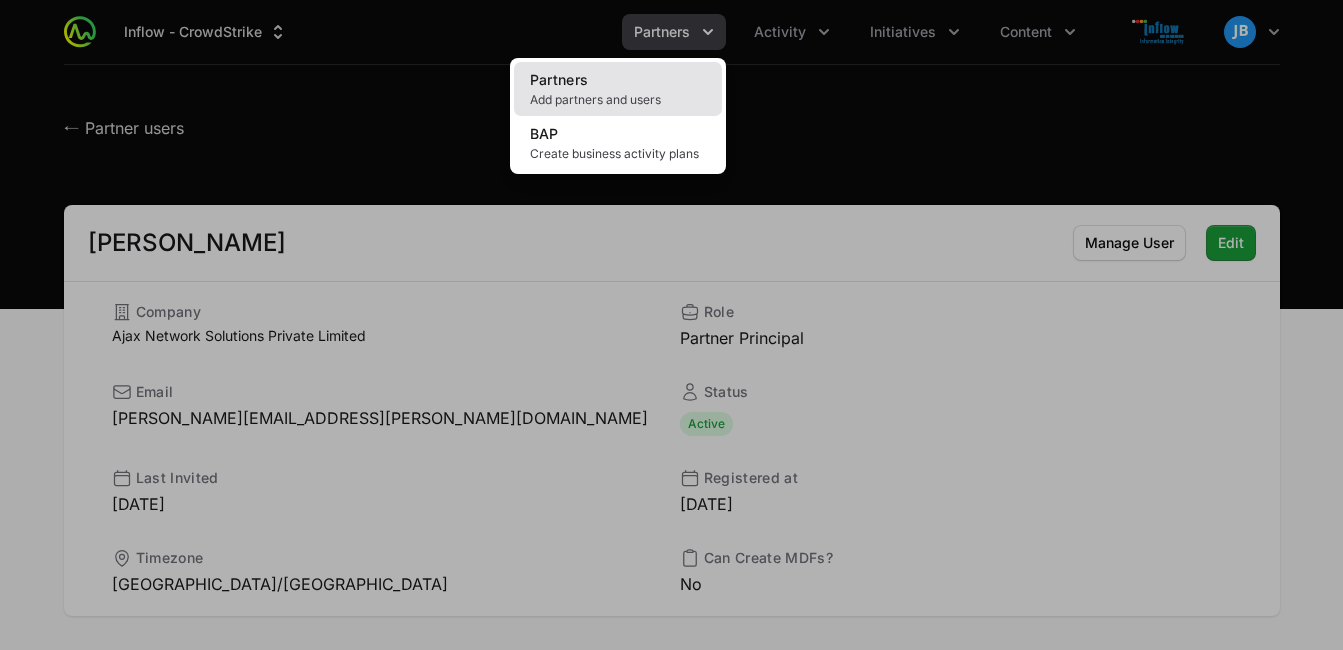 click on "Partners Add partners and users" 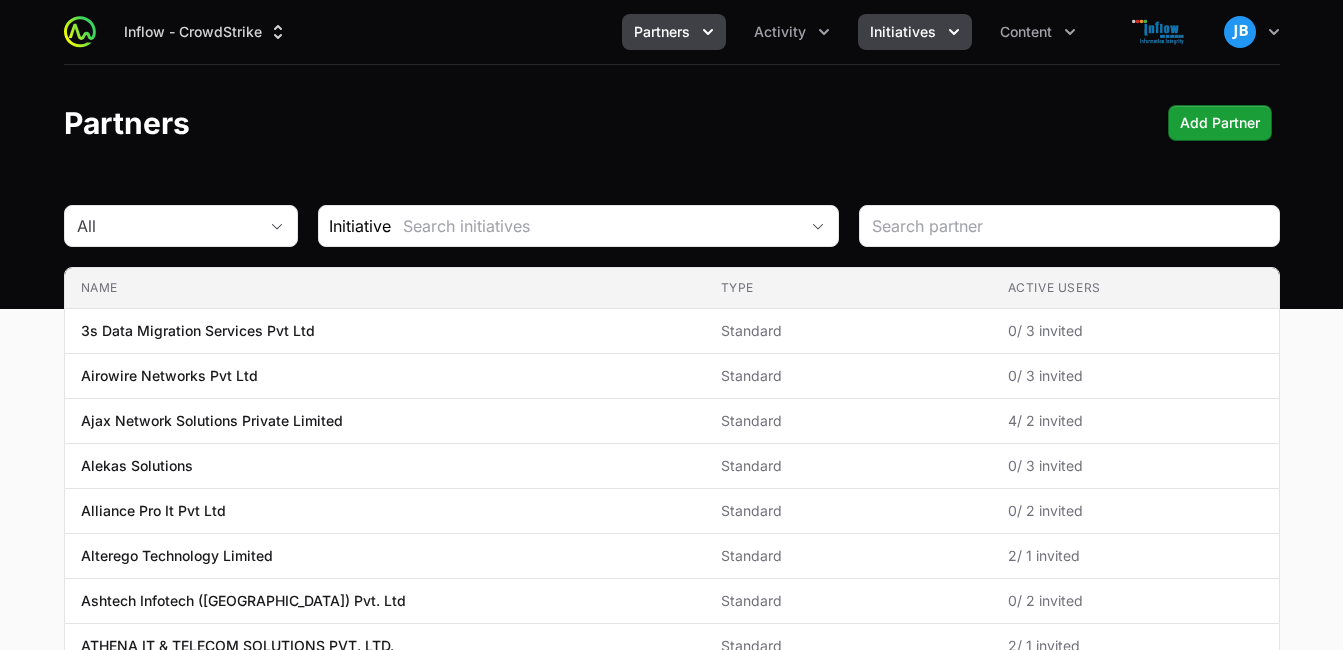 click 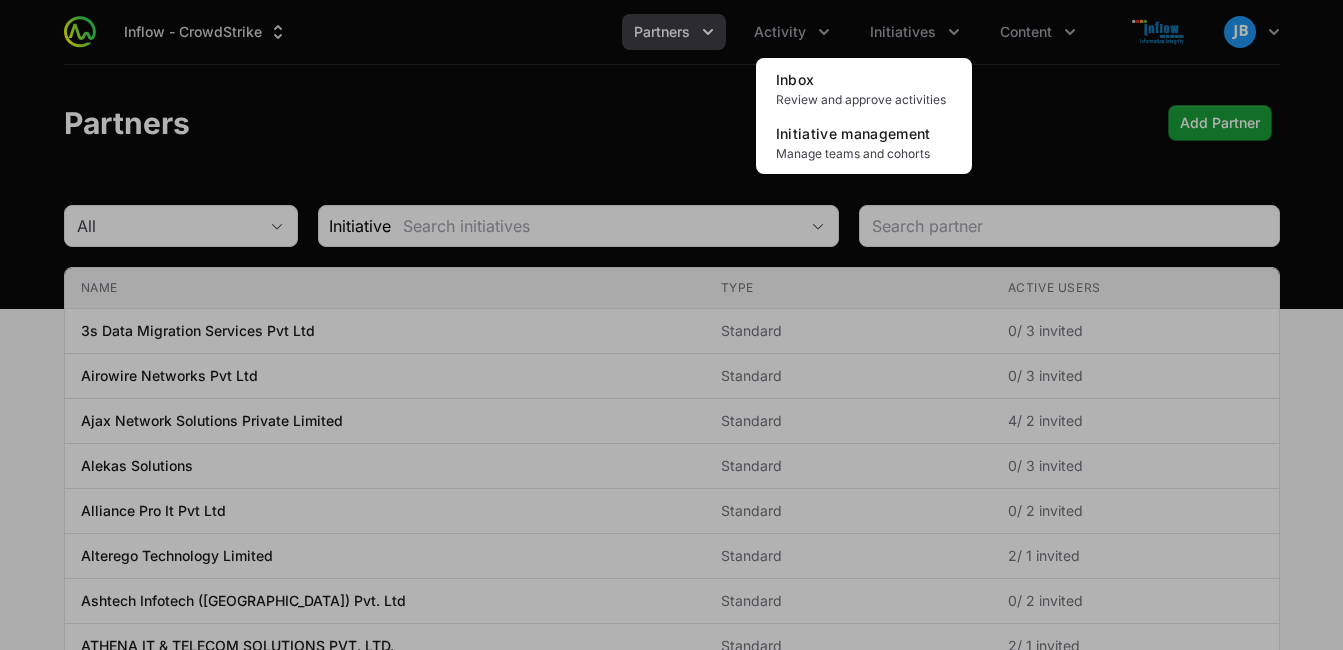 click 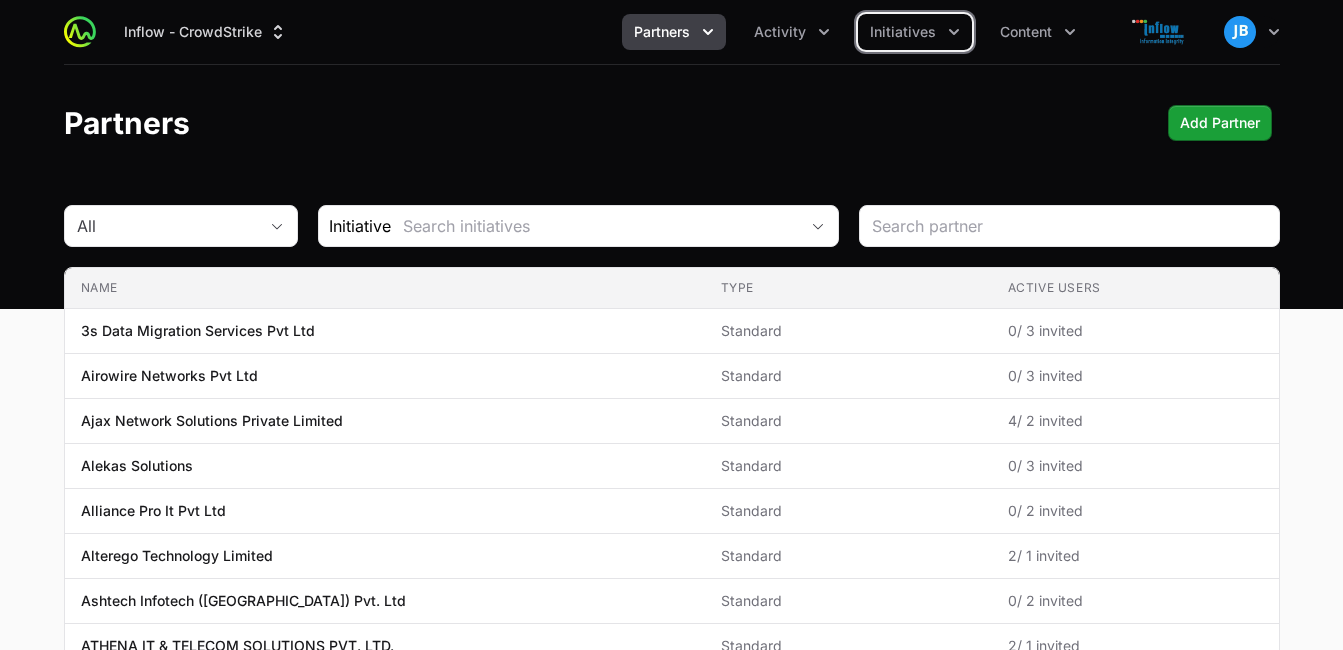 click 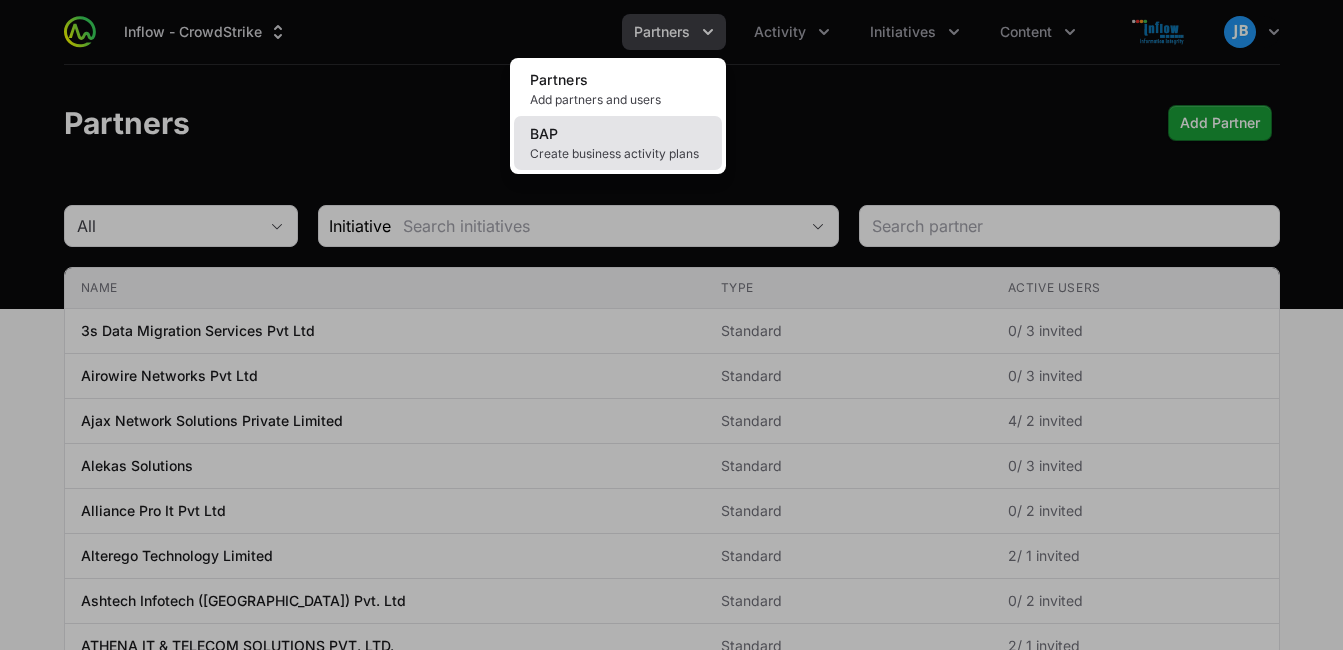 click on "BAP Create business activity plans" 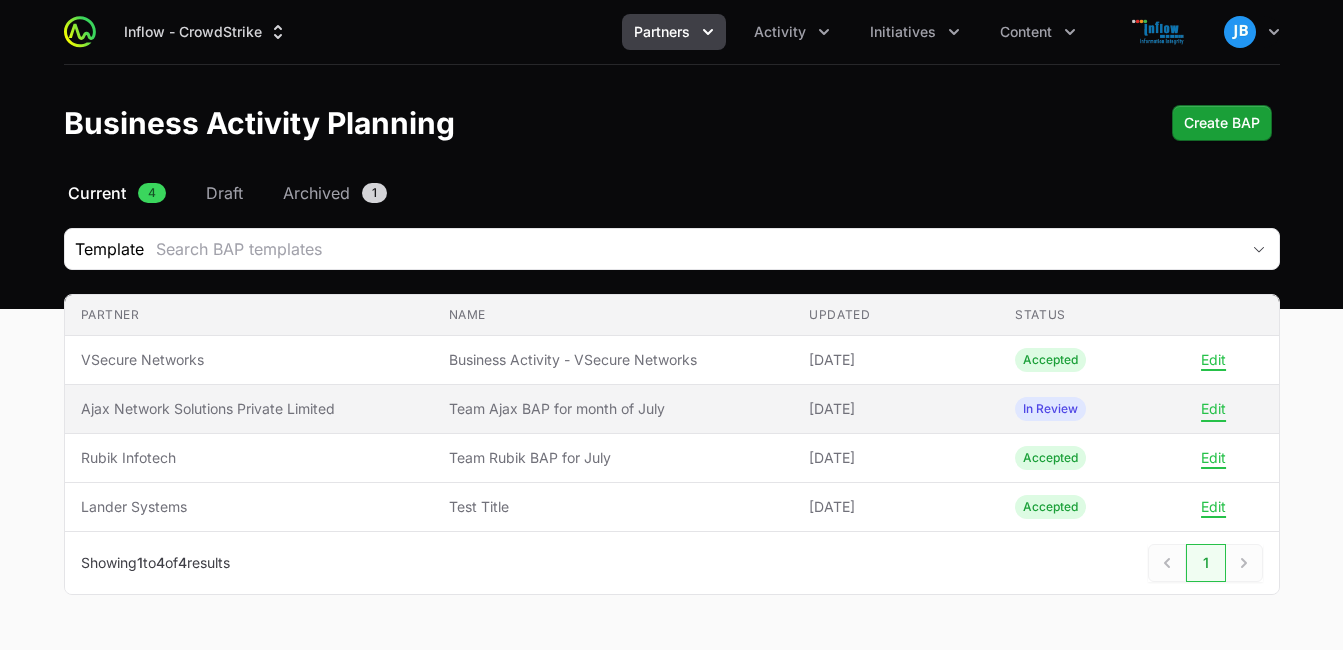 click on "Edit" 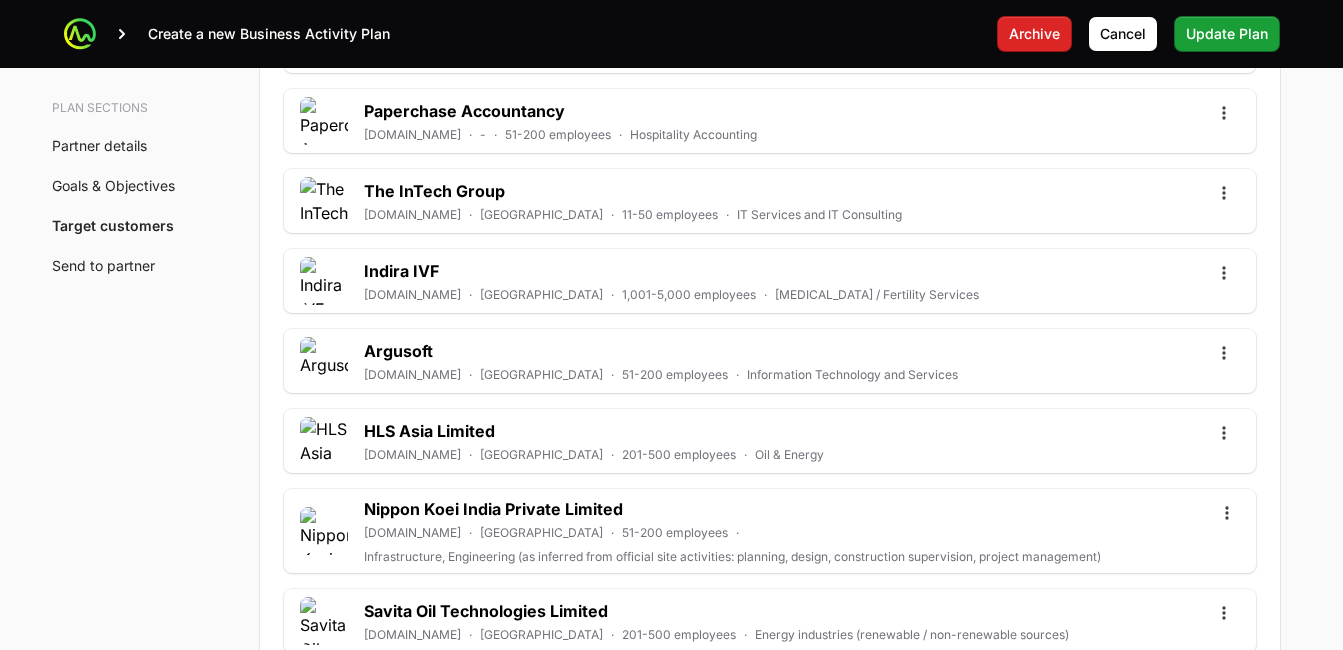 scroll, scrollTop: 5994, scrollLeft: 0, axis: vertical 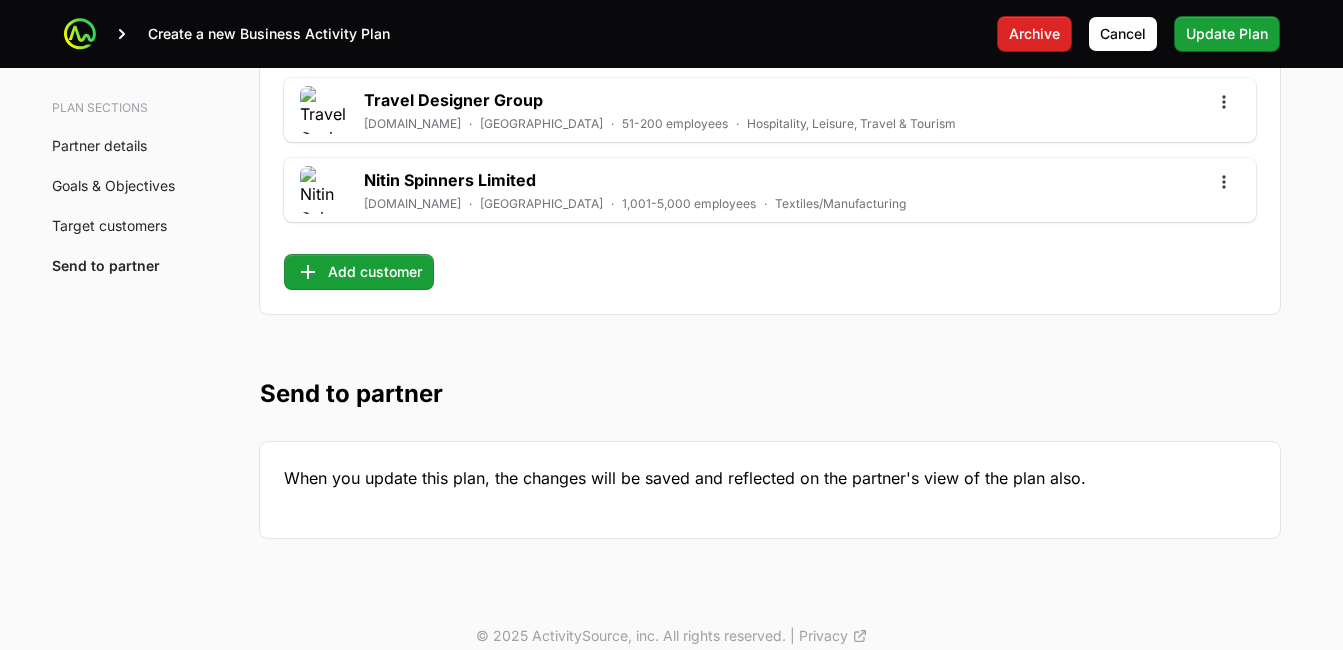 click on "When you update this plan, the changes will be saved and reflected on the partner's view of the plan also." 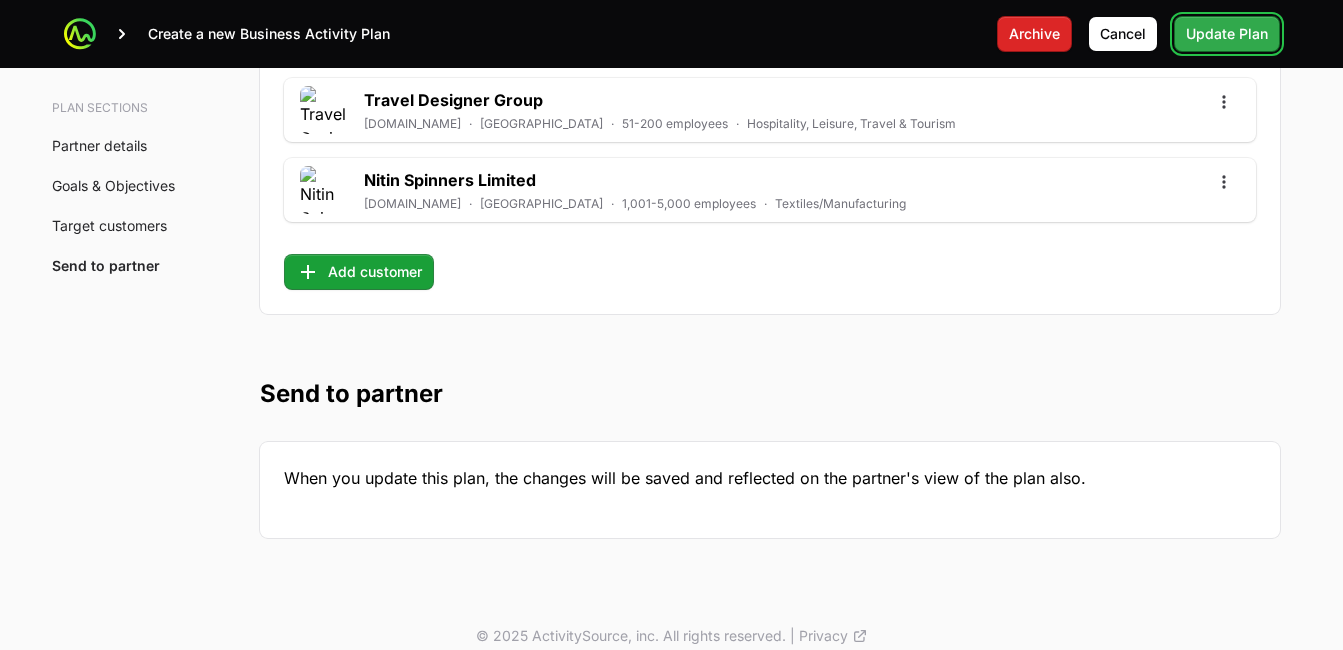 click on "Update Plan" 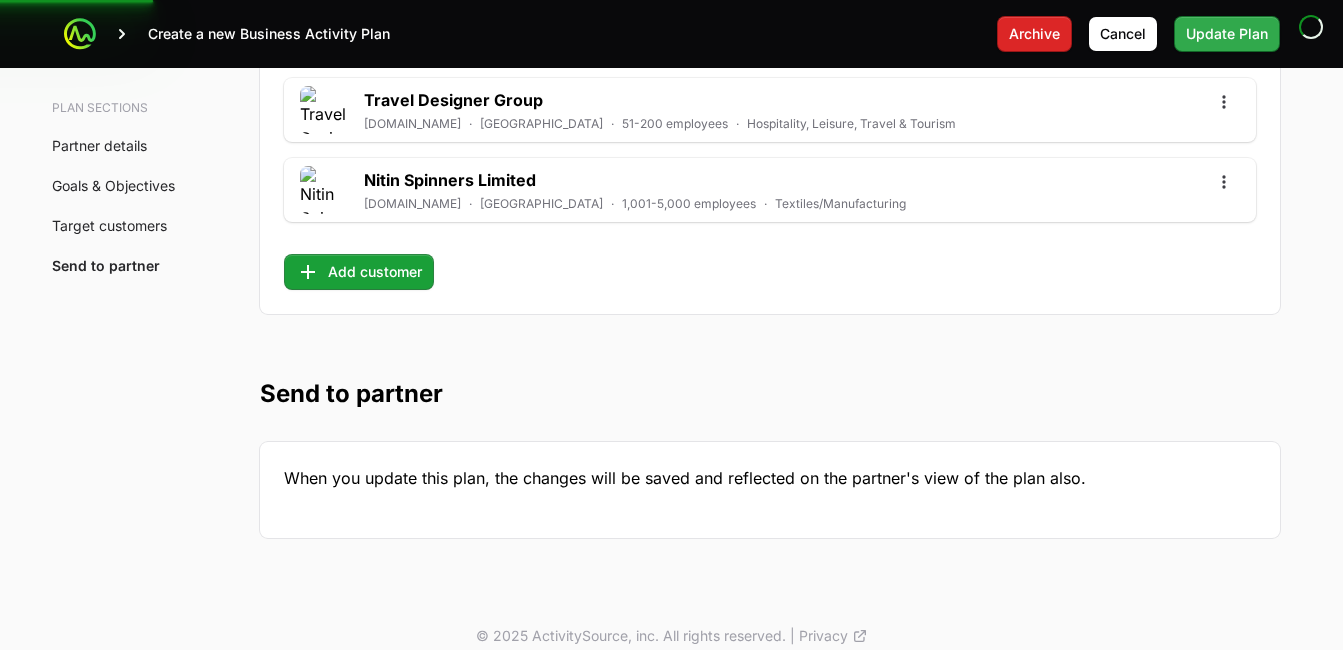 scroll, scrollTop: 61, scrollLeft: 0, axis: vertical 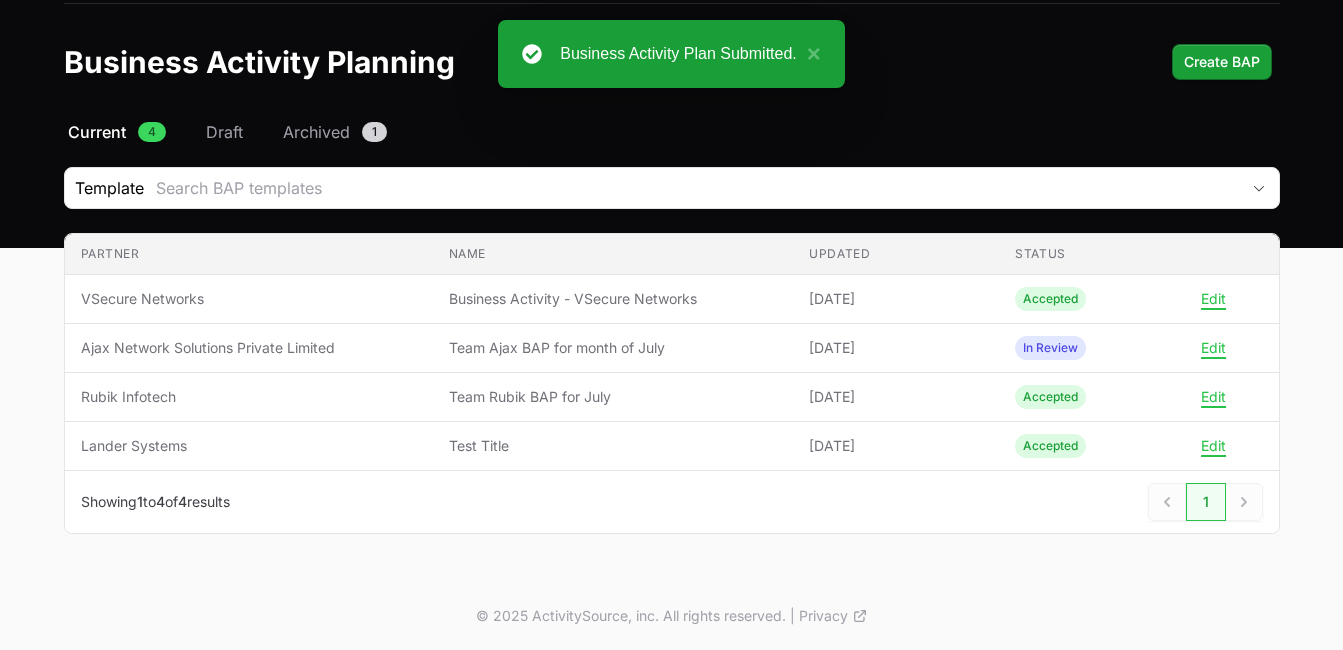 click on "Business Activity Planning  Create BAP" 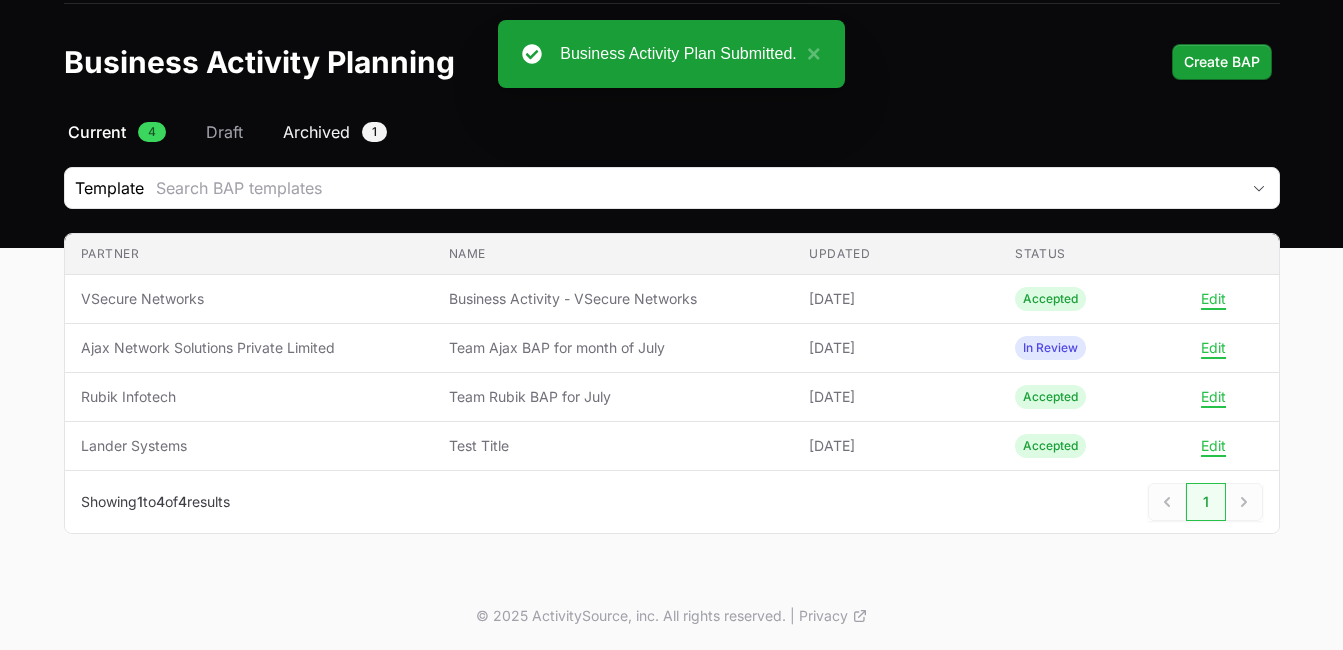 click on "Archived" 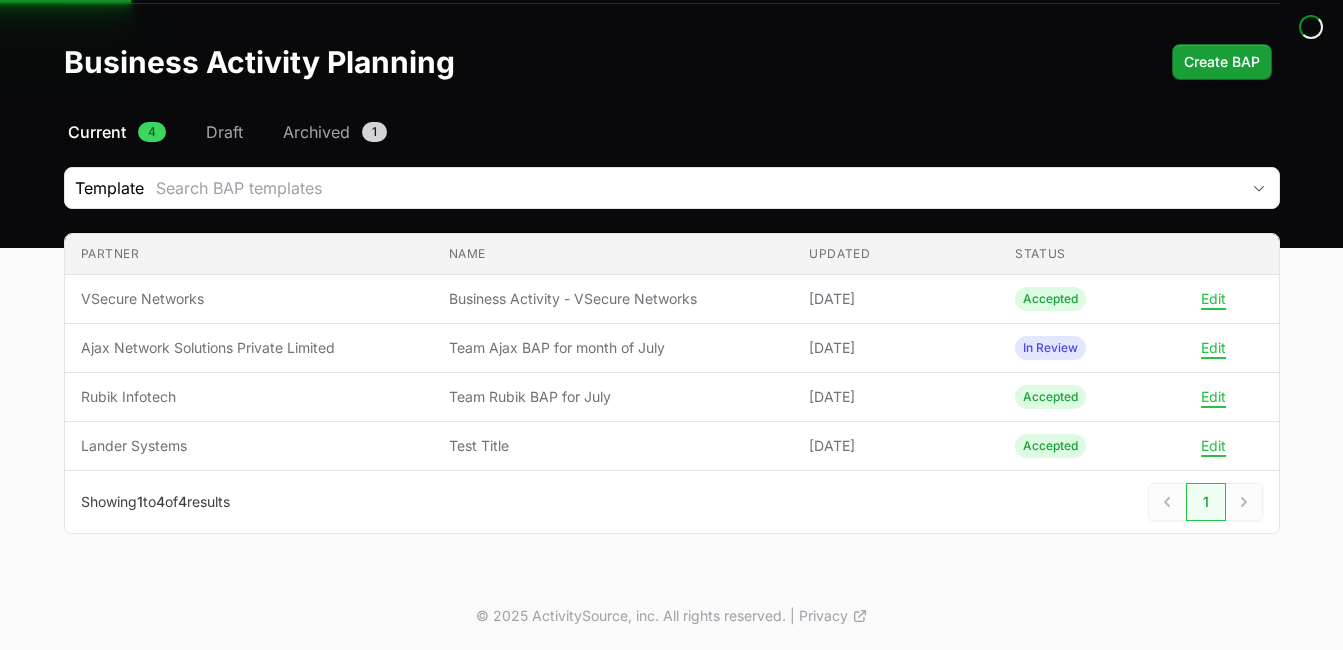 click on "4" 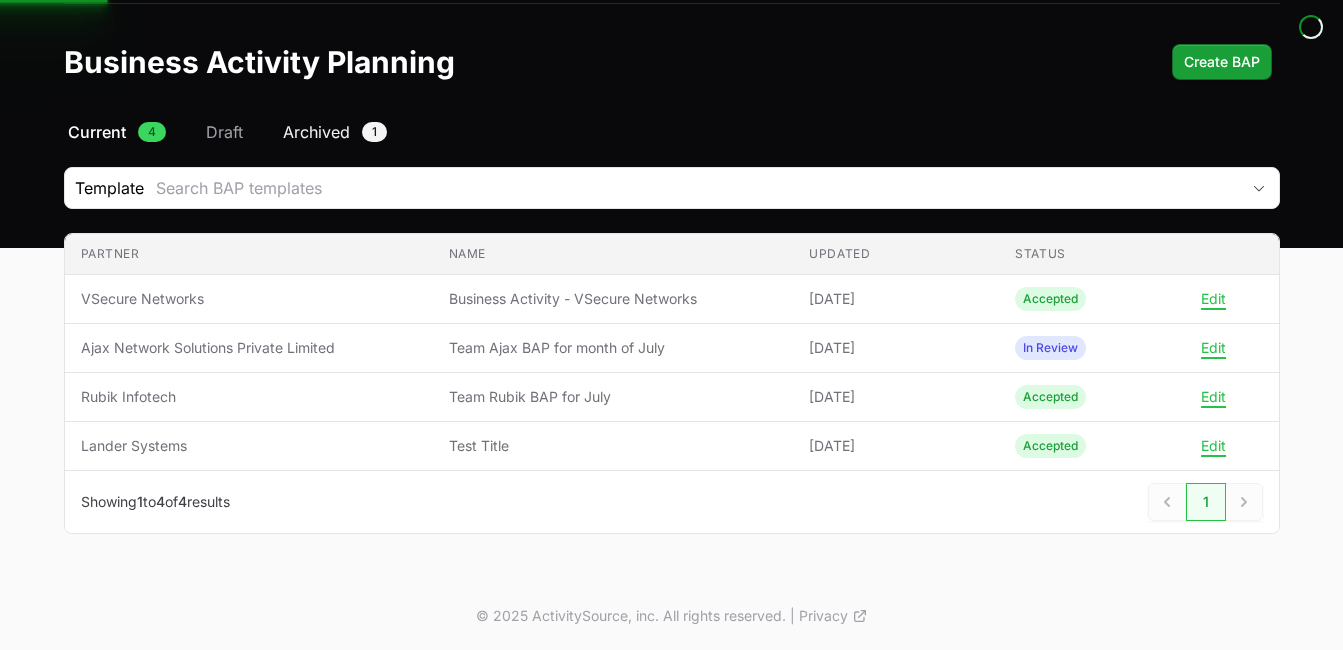 click on "Archived" 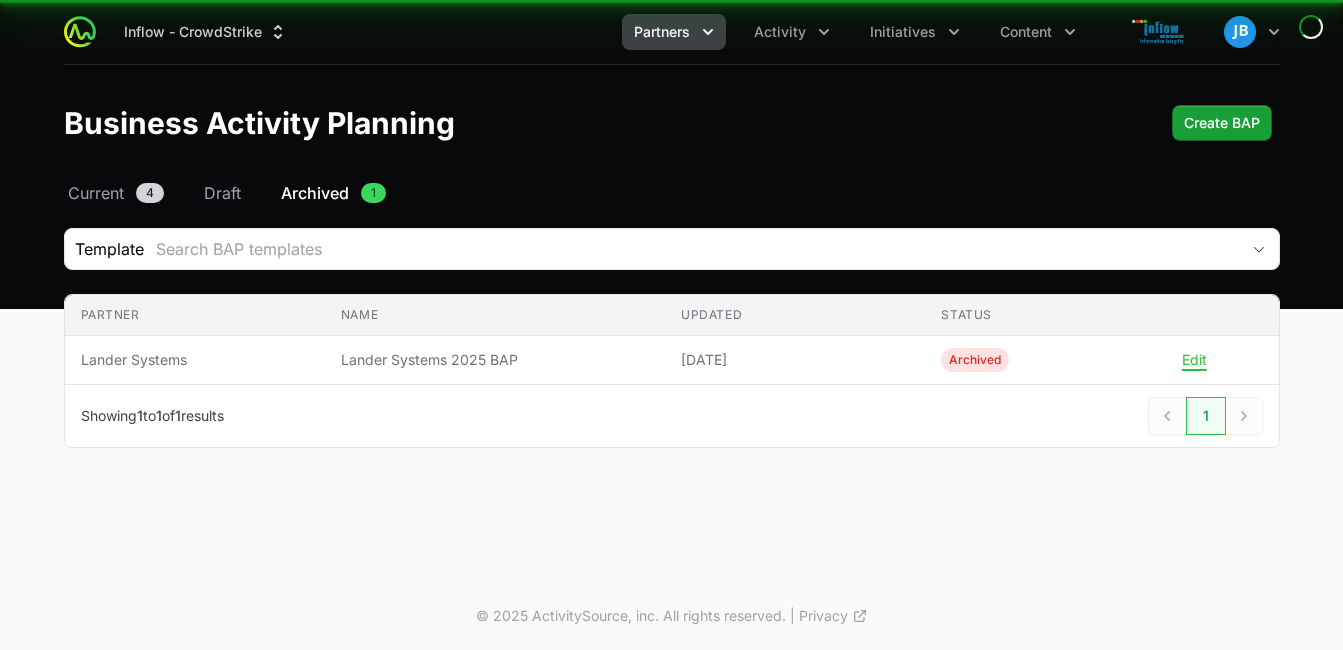 scroll, scrollTop: 0, scrollLeft: 0, axis: both 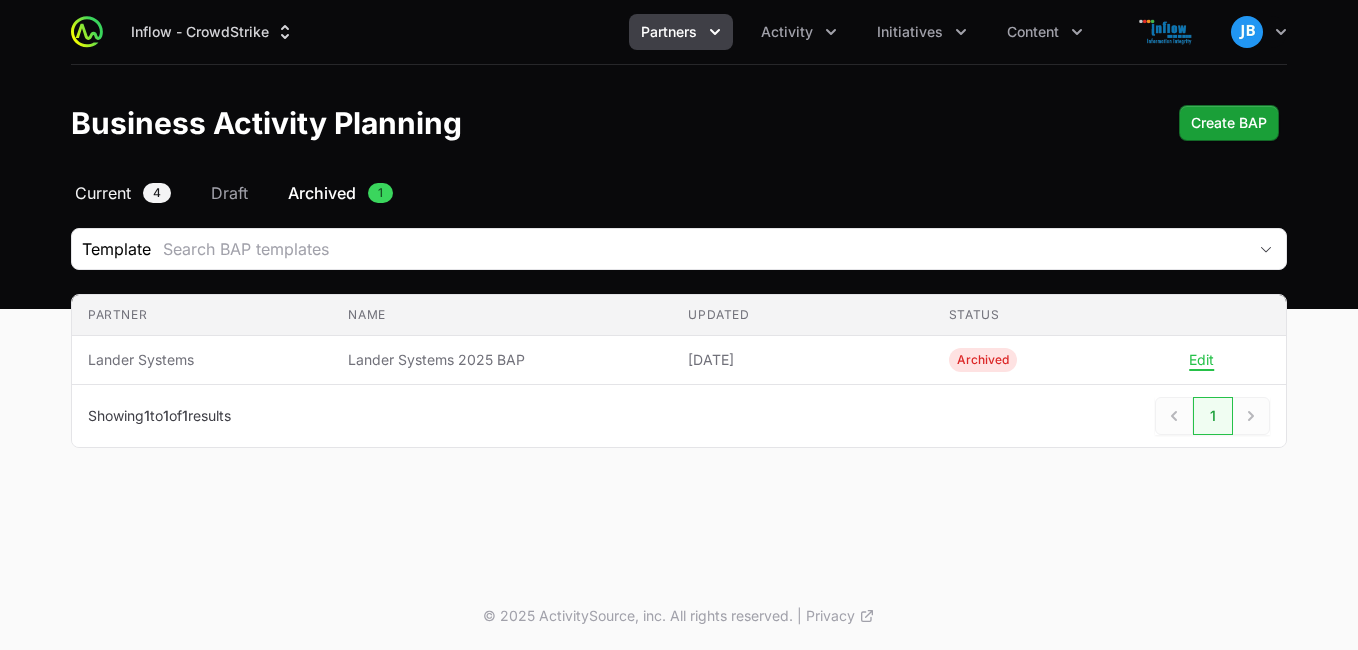 drag, startPoint x: 155, startPoint y: 191, endPoint x: 174, endPoint y: 186, distance: 19.646883 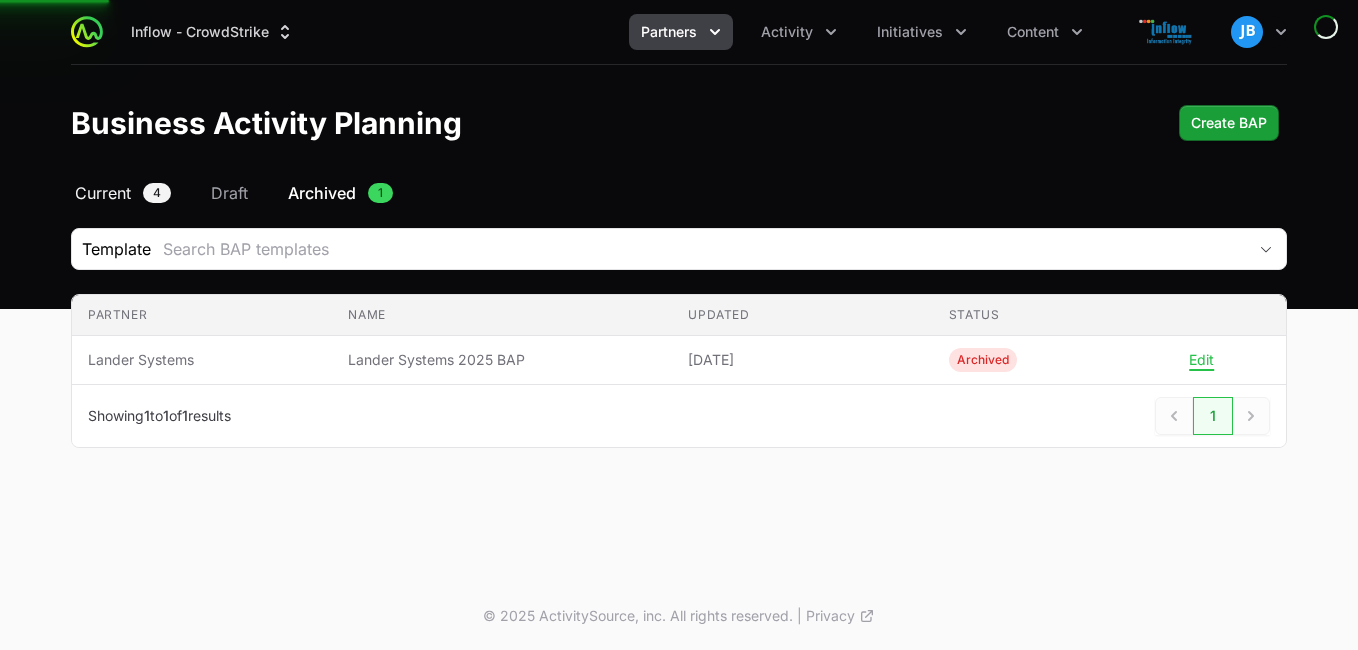 click on "4" 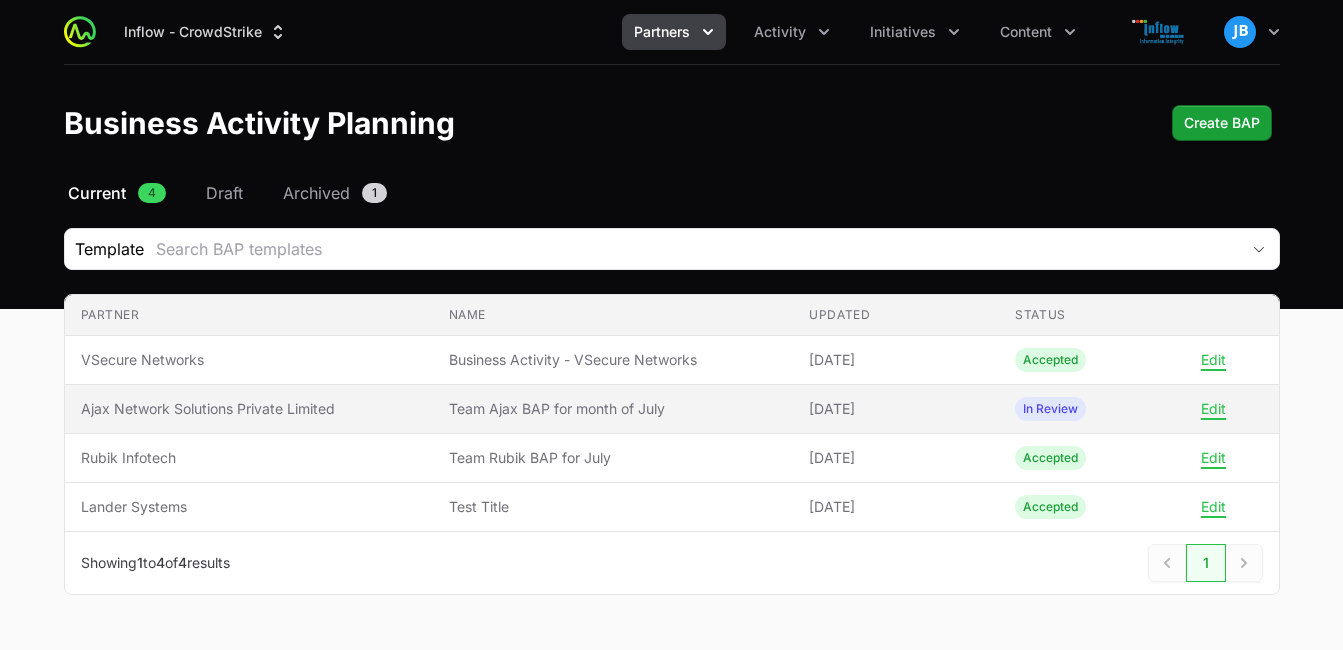 click on "Ajax Network Solutions Private Limited" 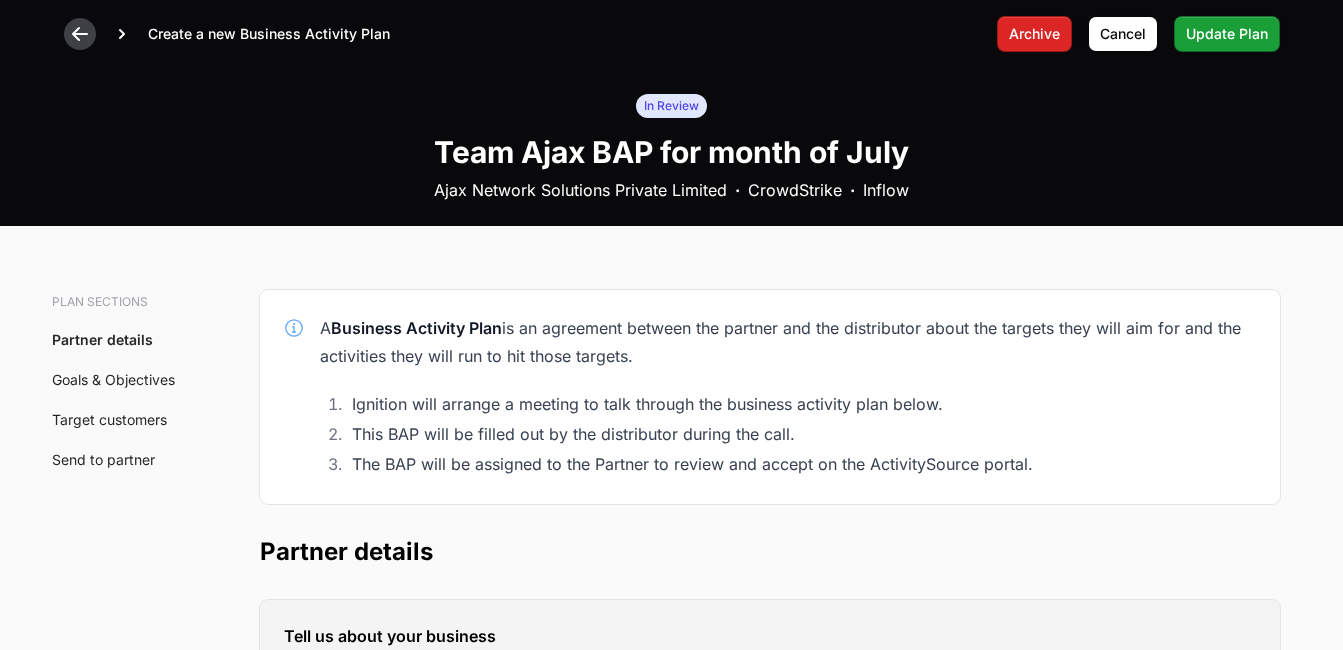 click 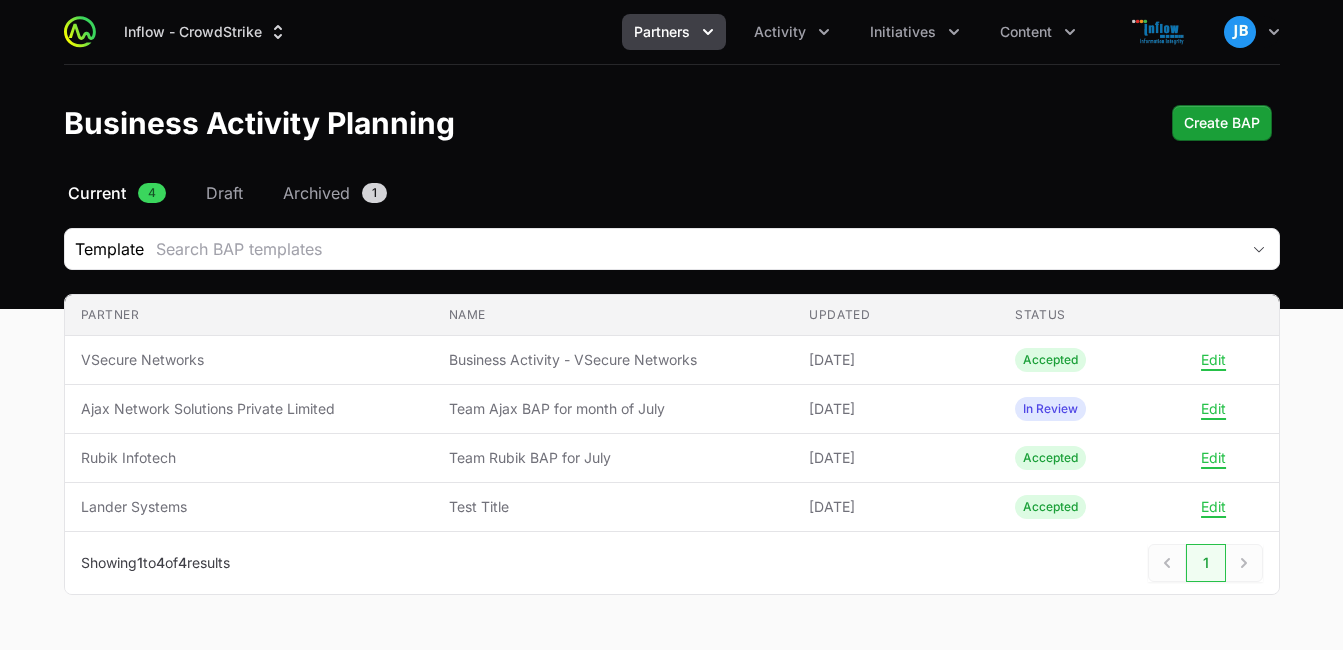 click 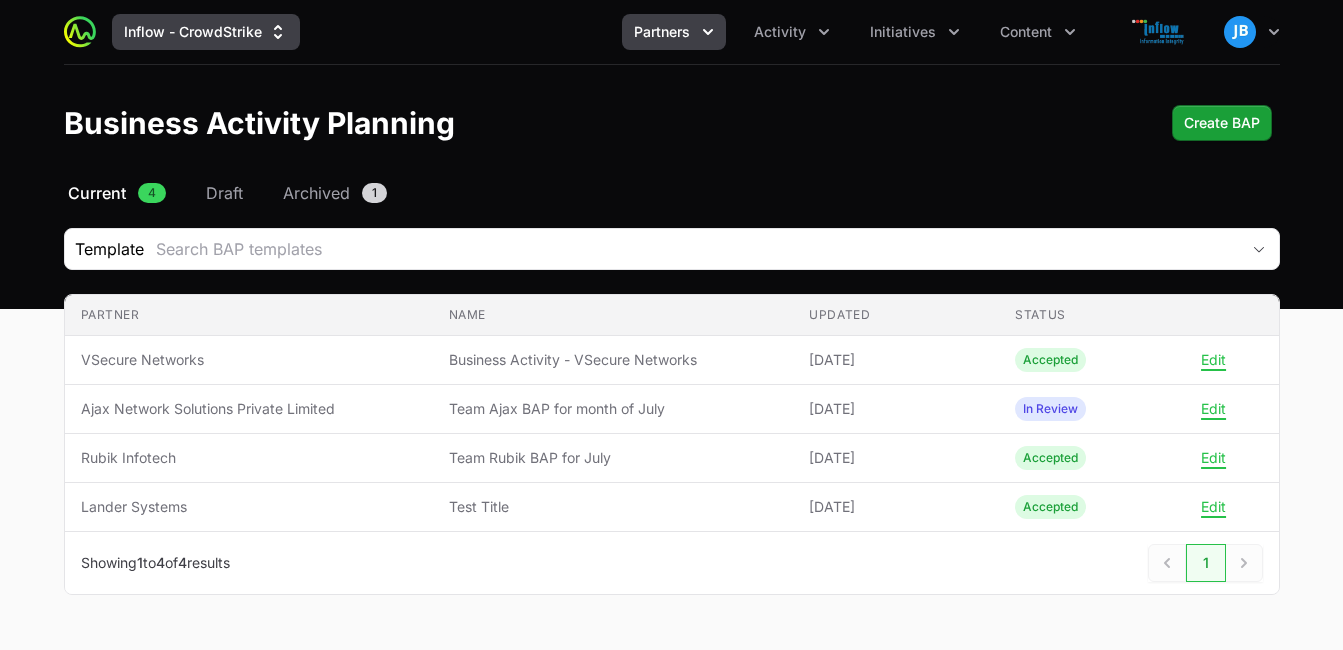 click on "Inflow - CrowdStrike" 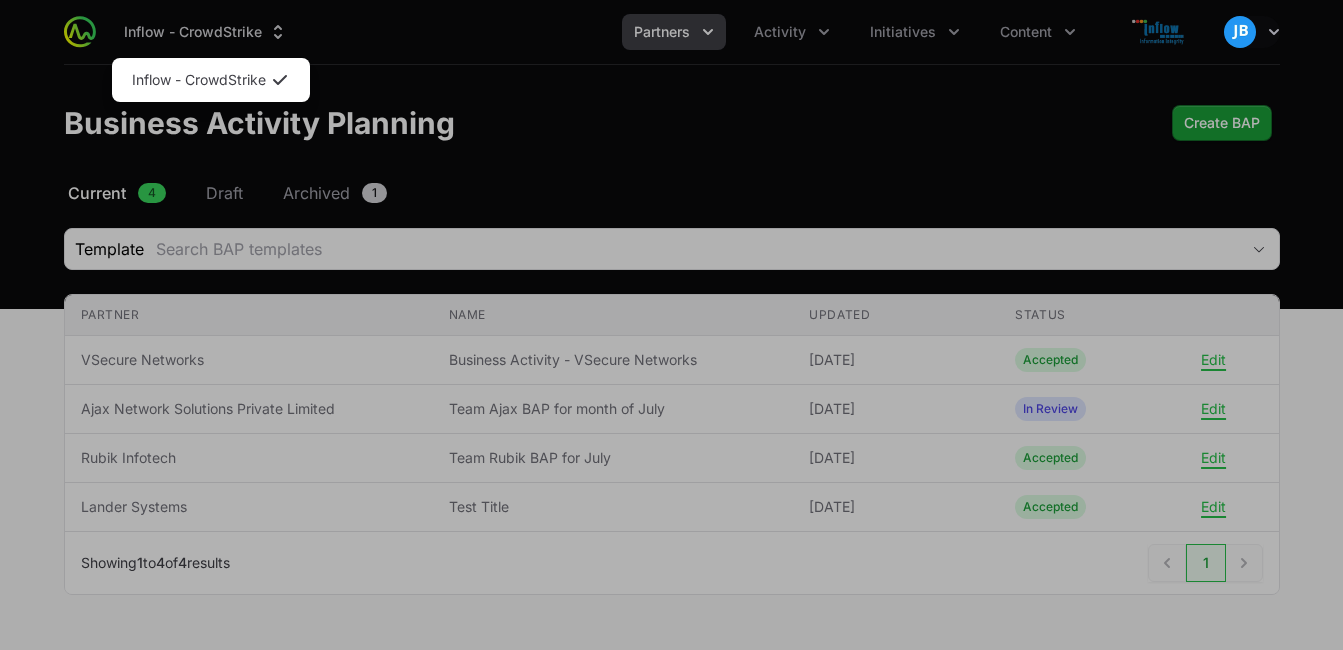 click 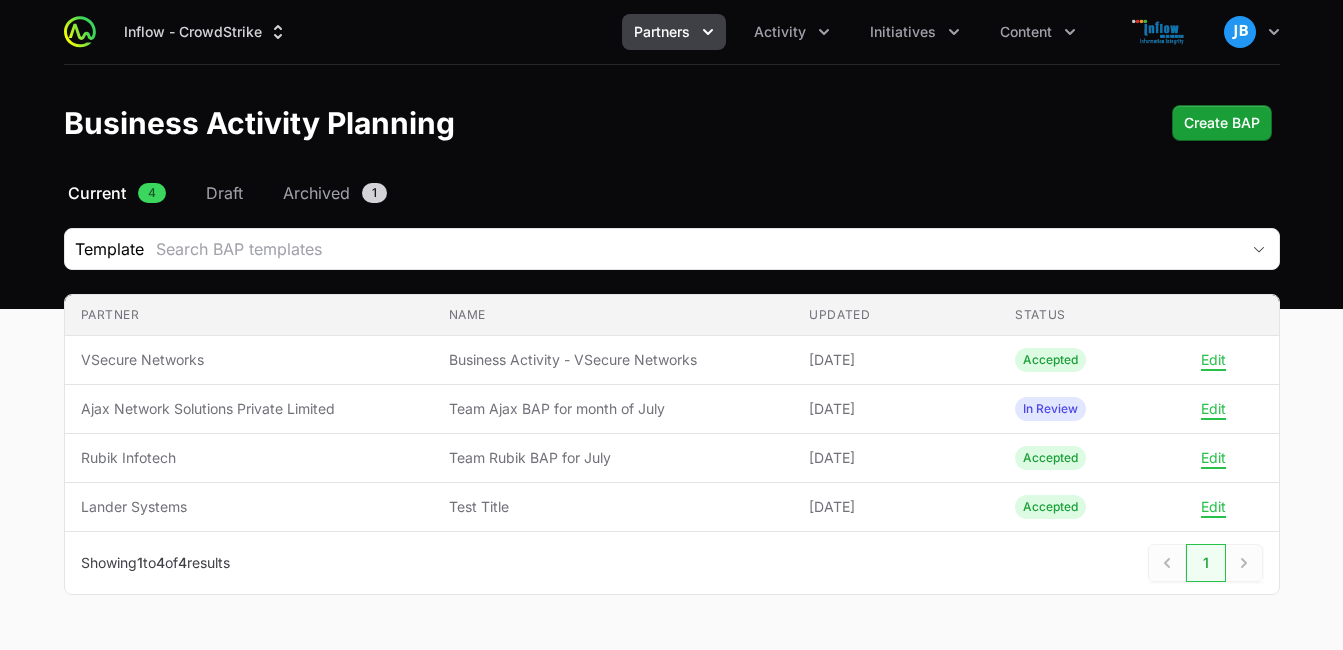 click on "Inflow - CrowdStrike  Partners Activity Initiatives Content Open user menu Open main menu" 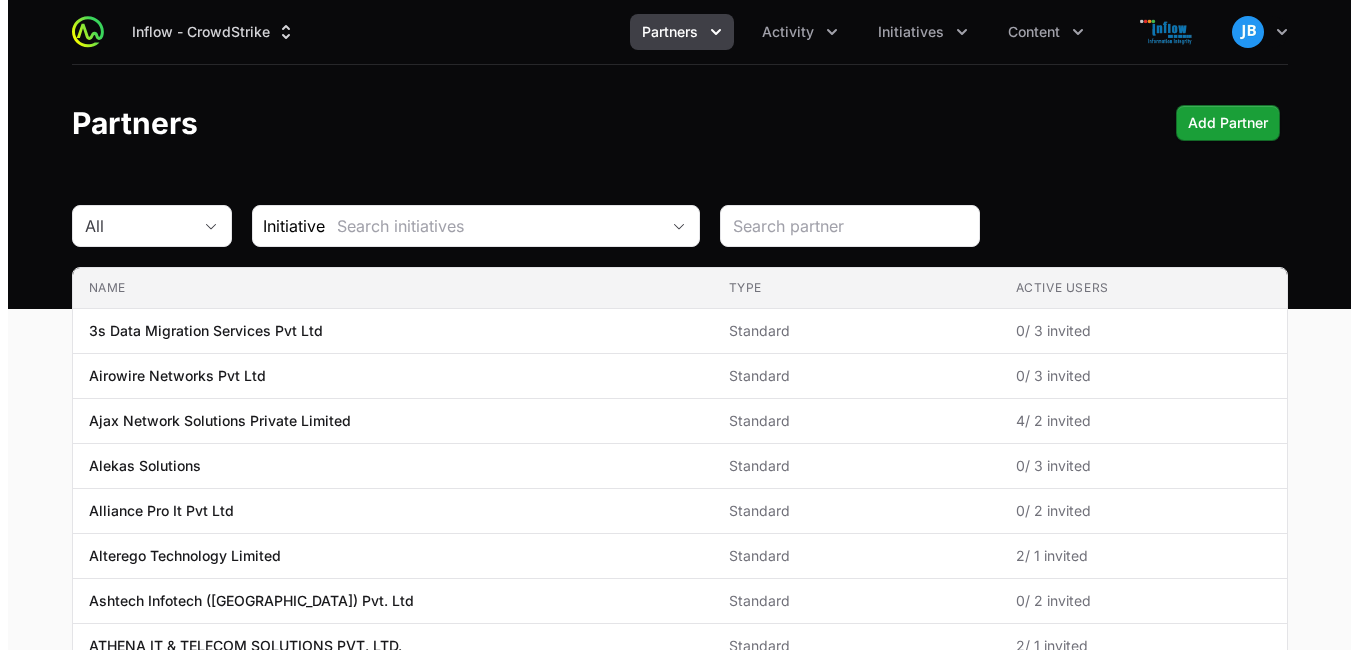 scroll, scrollTop: 0, scrollLeft: 0, axis: both 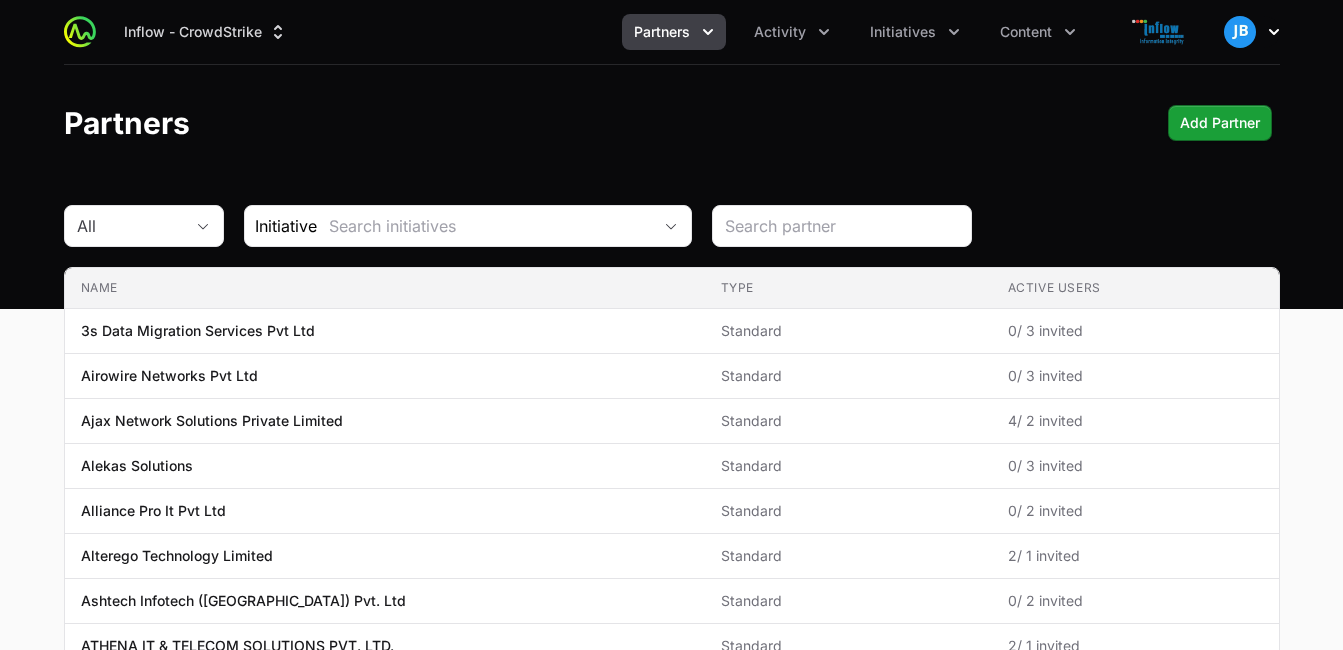 click 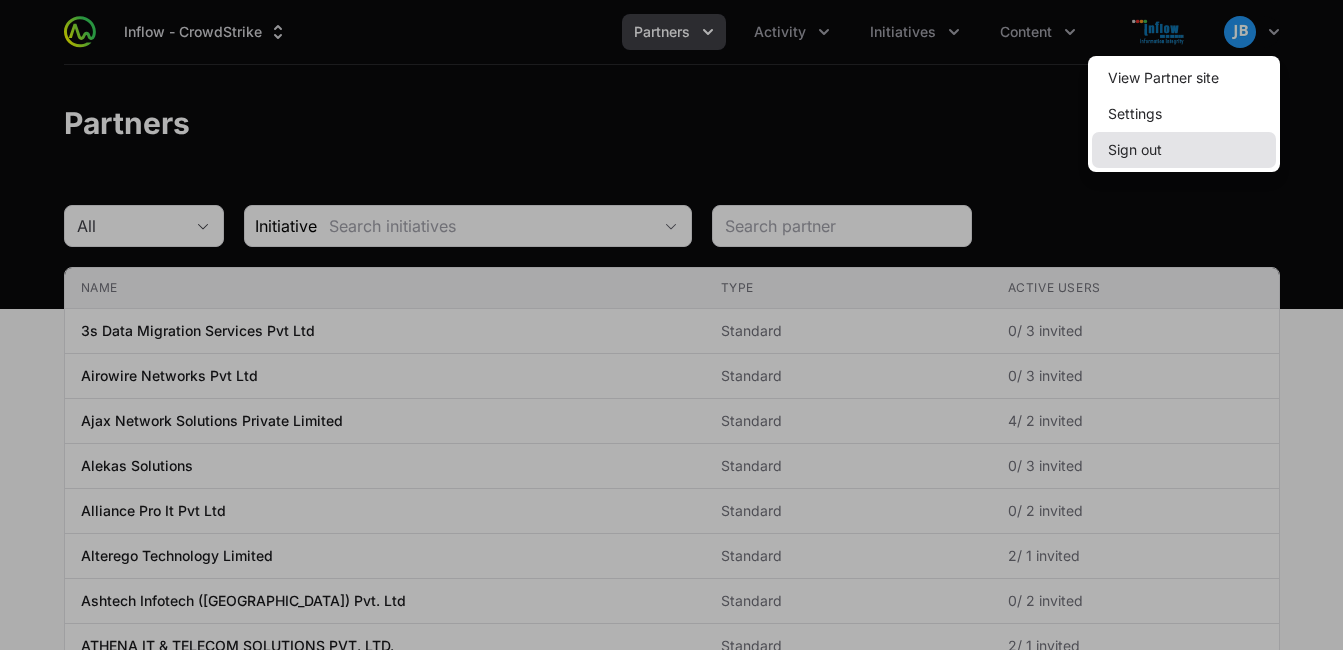 click on "Sign out" 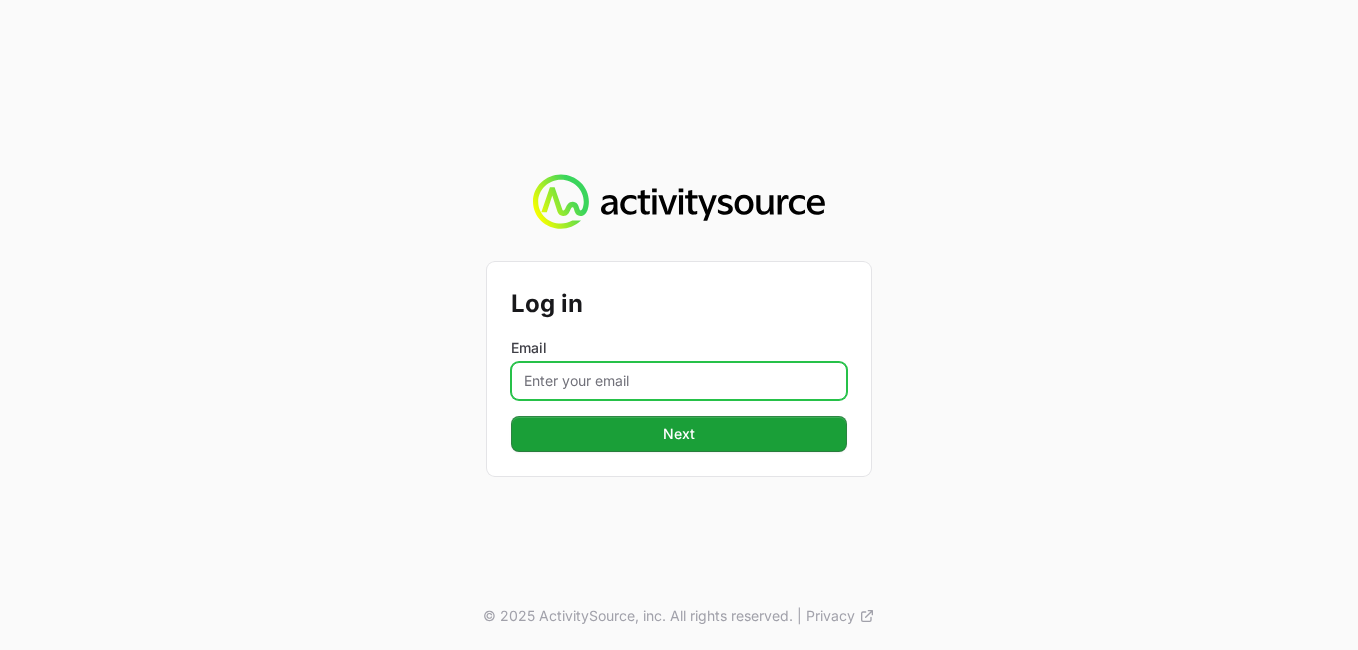 click on "Email" 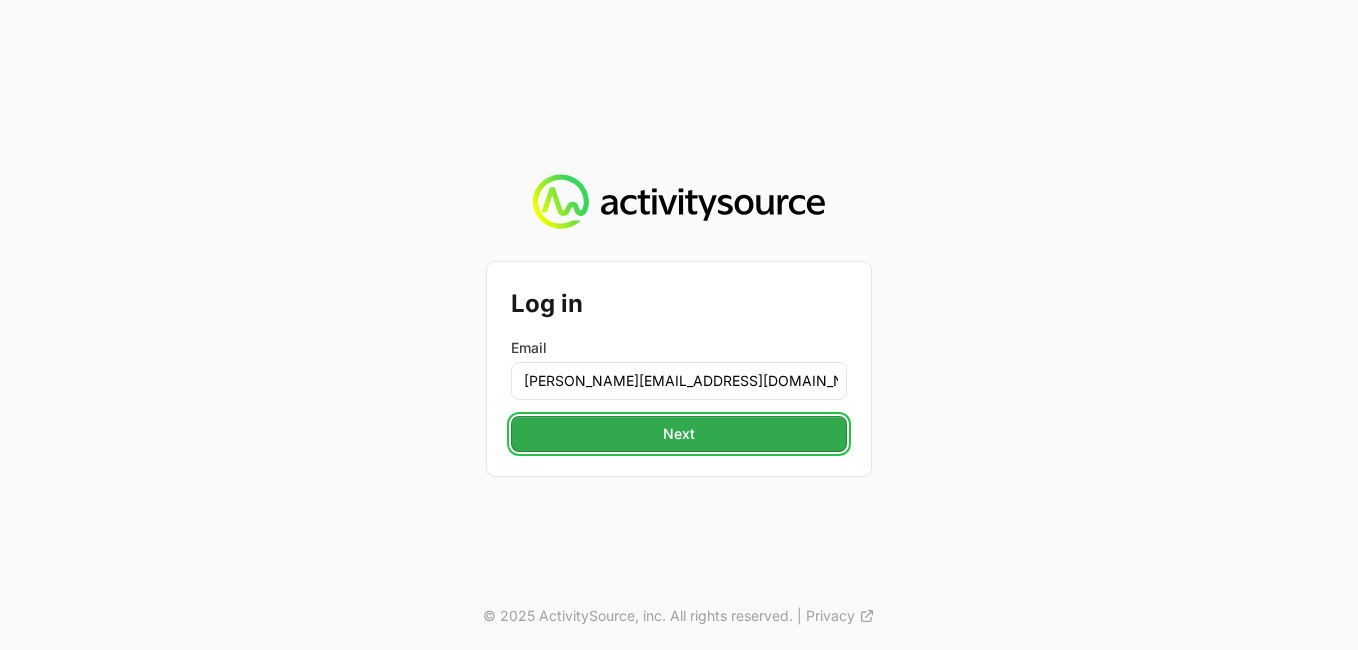 click on "Next" 